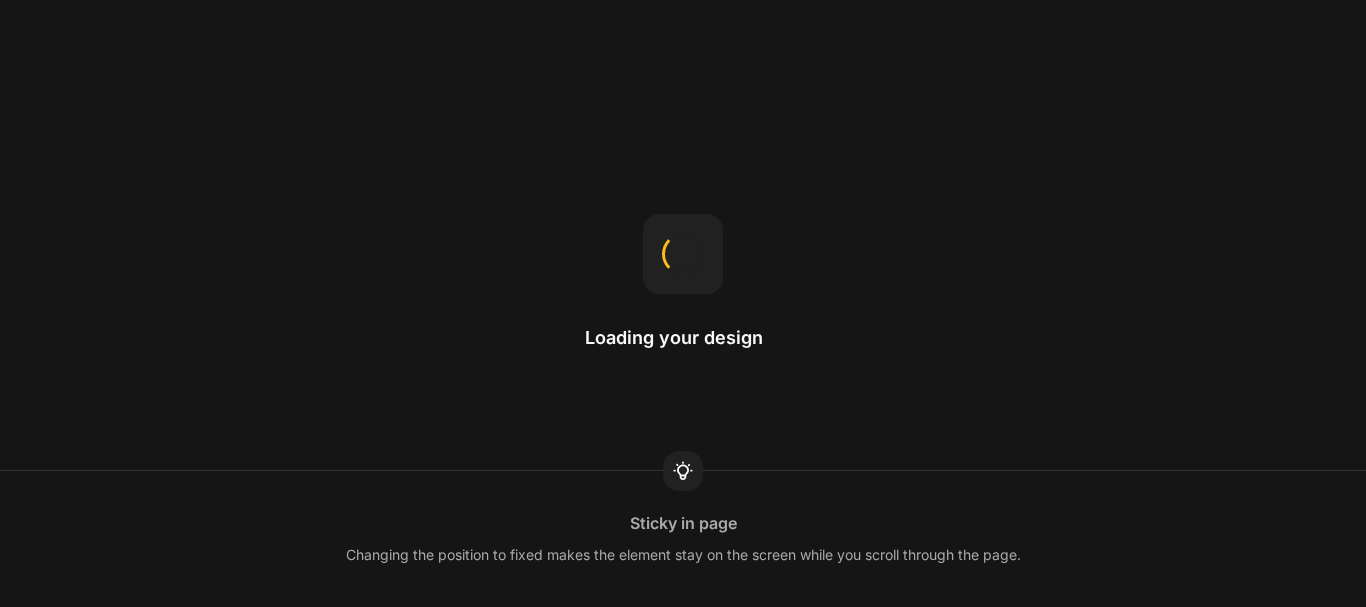 scroll, scrollTop: 0, scrollLeft: 0, axis: both 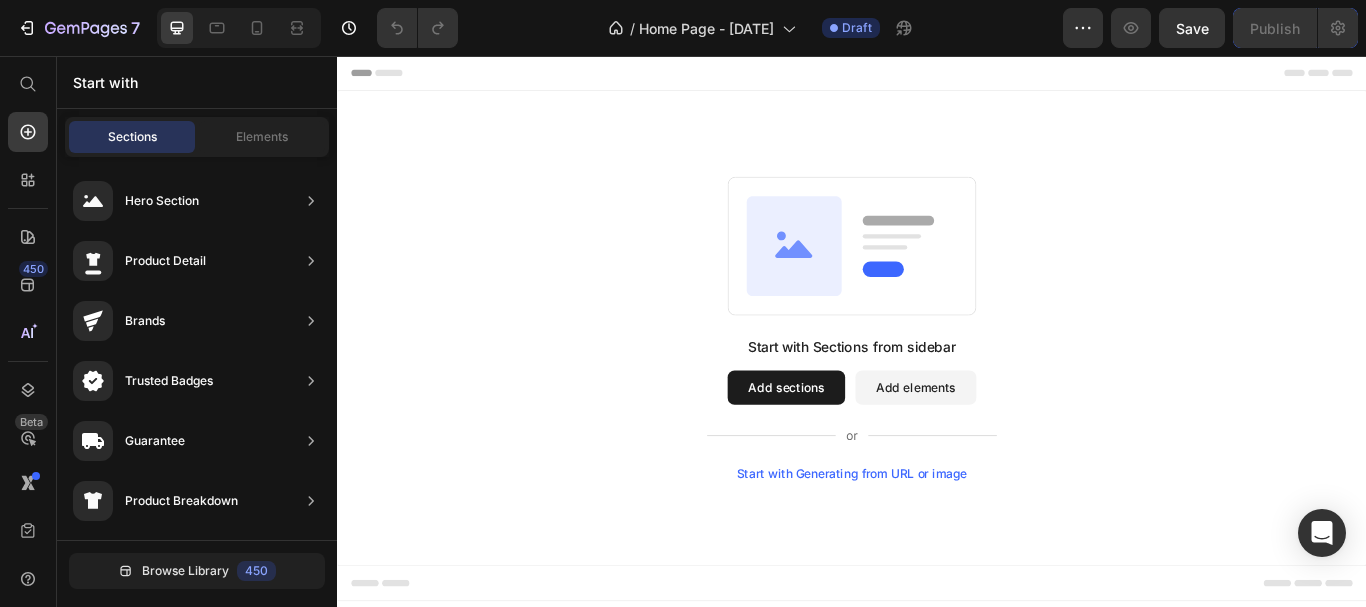 click on "Add sections" at bounding box center (860, 443) 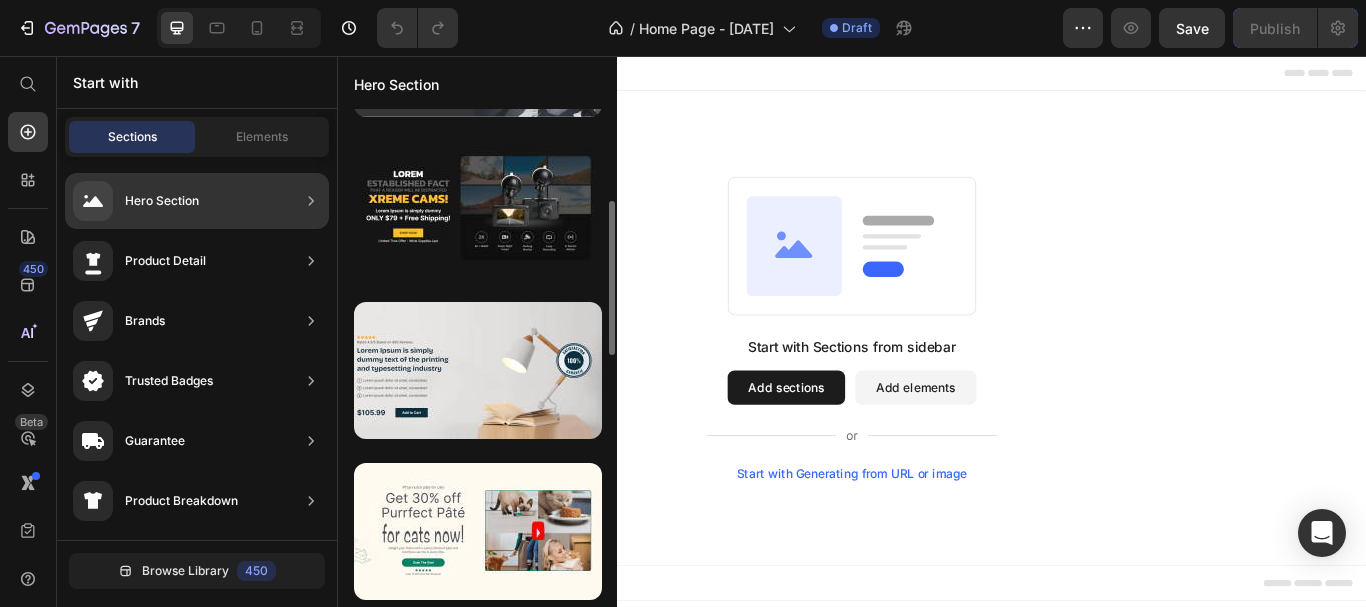 scroll, scrollTop: 0, scrollLeft: 0, axis: both 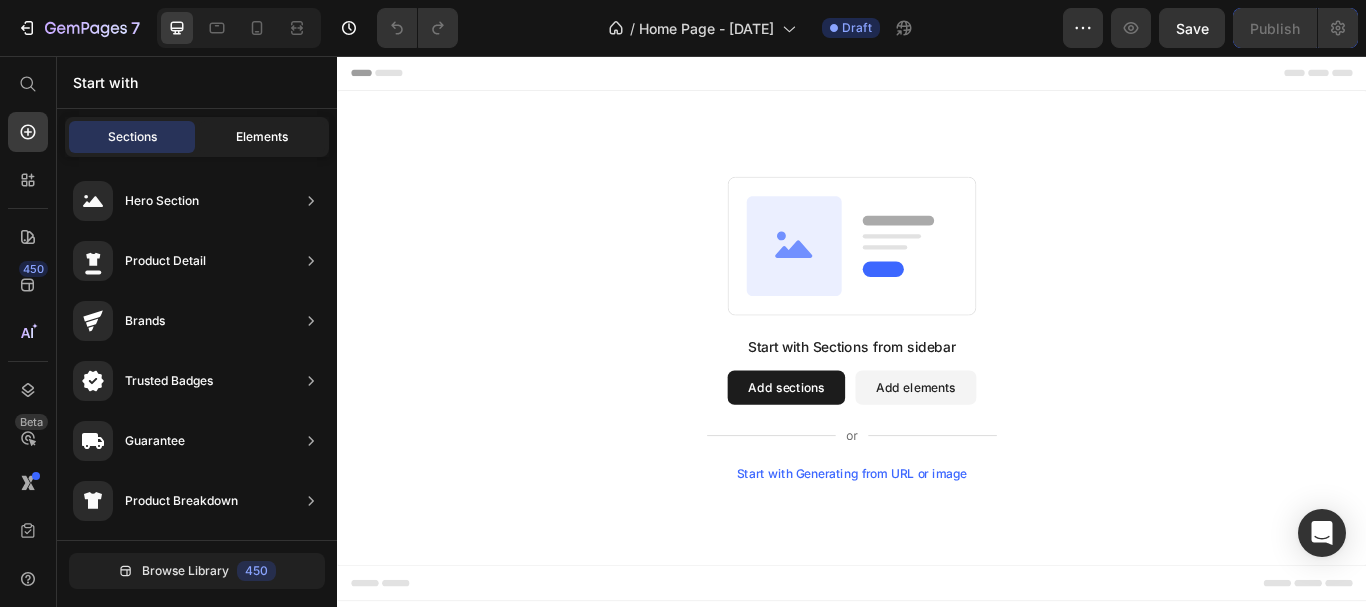 click on "Elements" 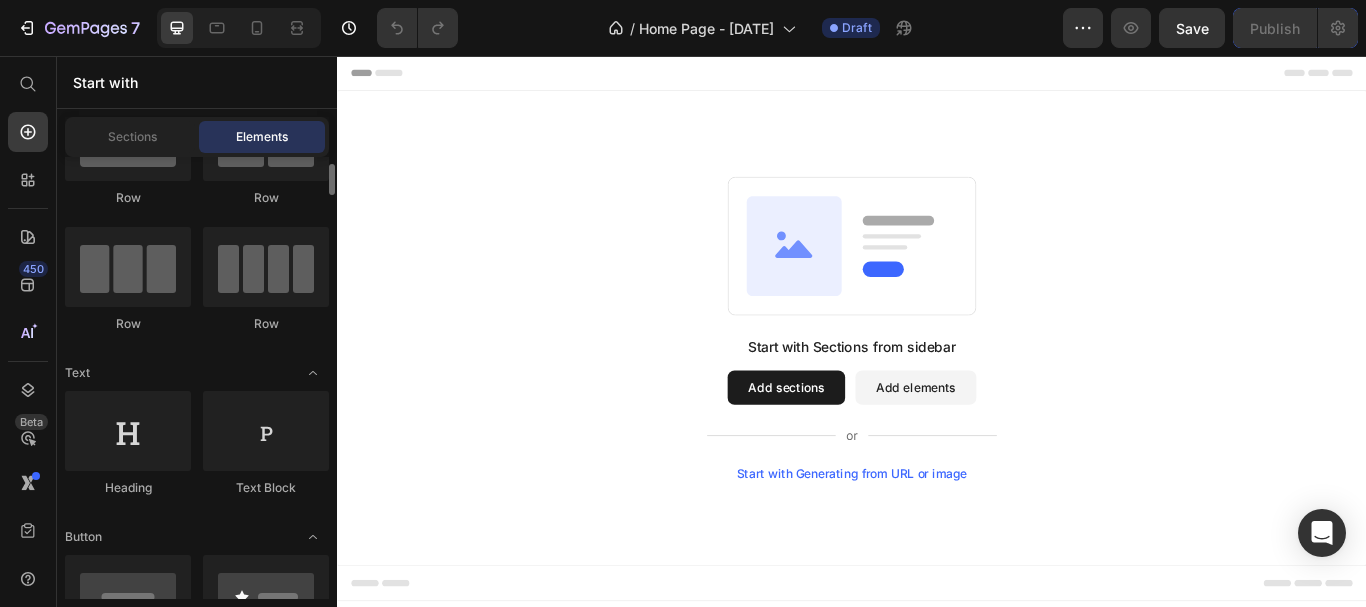 scroll, scrollTop: 0, scrollLeft: 0, axis: both 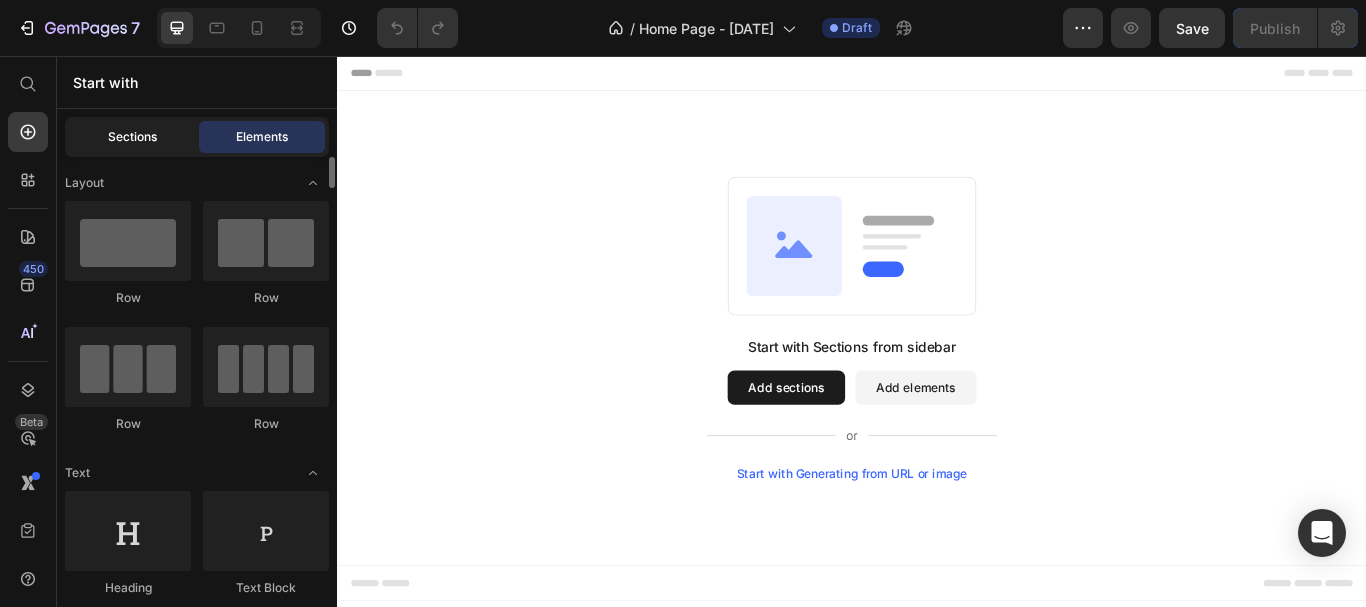 click on "Sections" at bounding box center (132, 137) 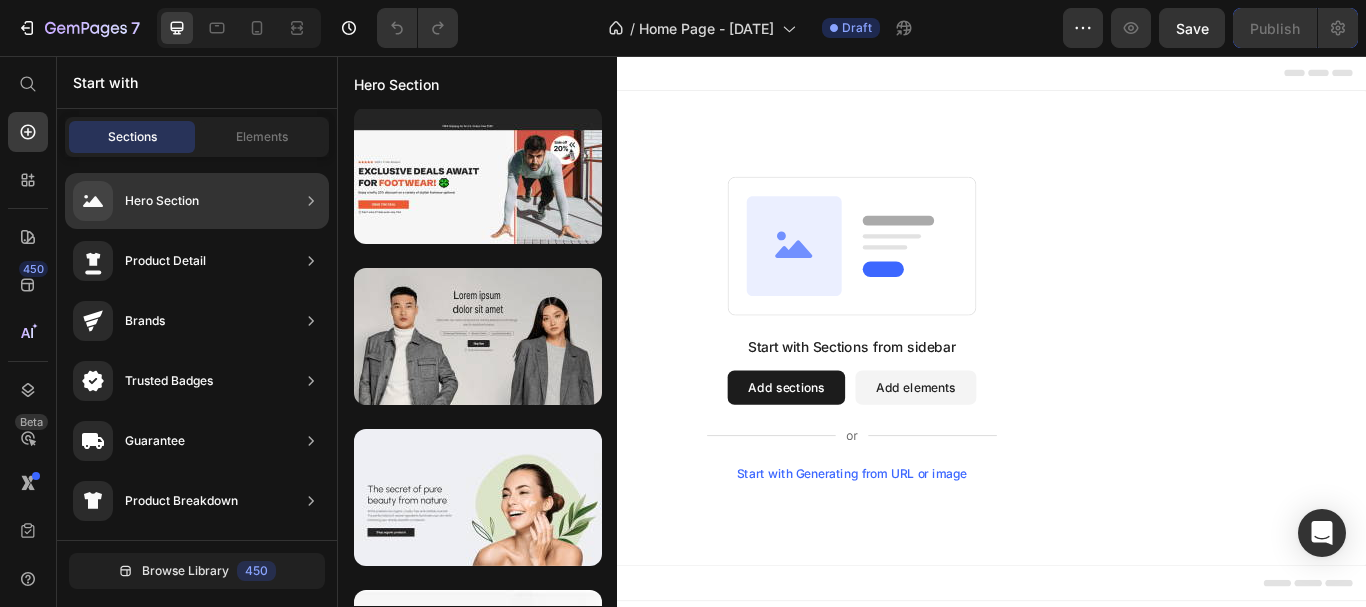 scroll, scrollTop: 5521, scrollLeft: 0, axis: vertical 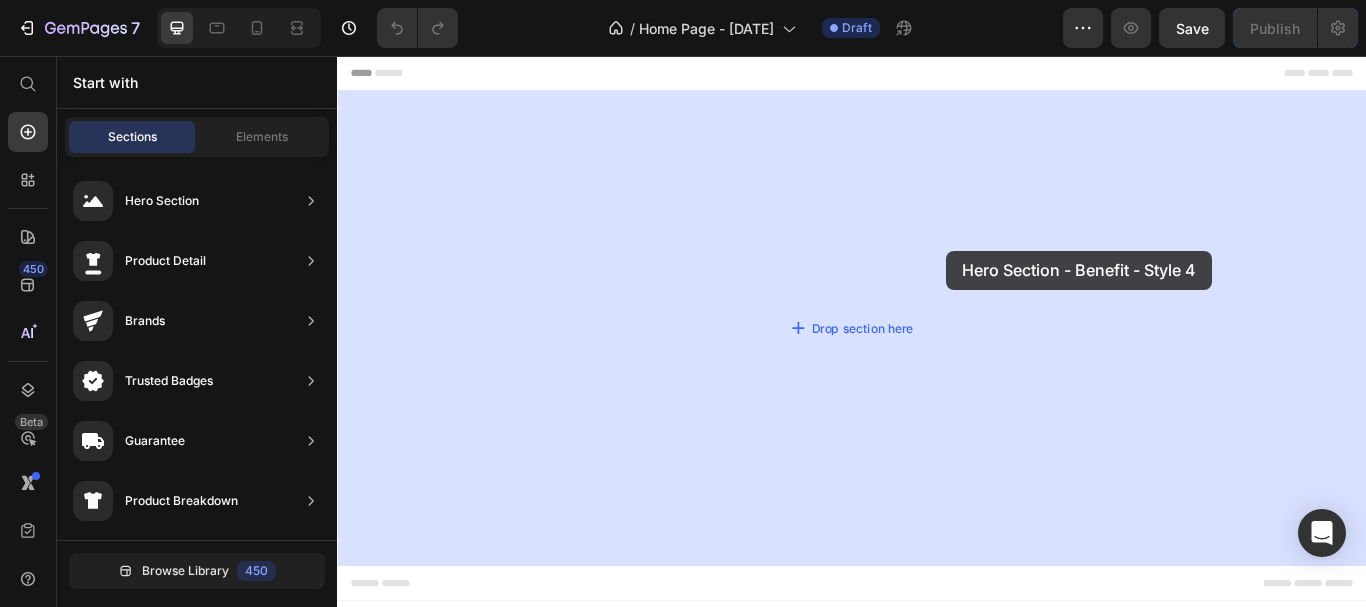 drag, startPoint x: 828, startPoint y: 373, endPoint x: 1044, endPoint y: 283, distance: 234 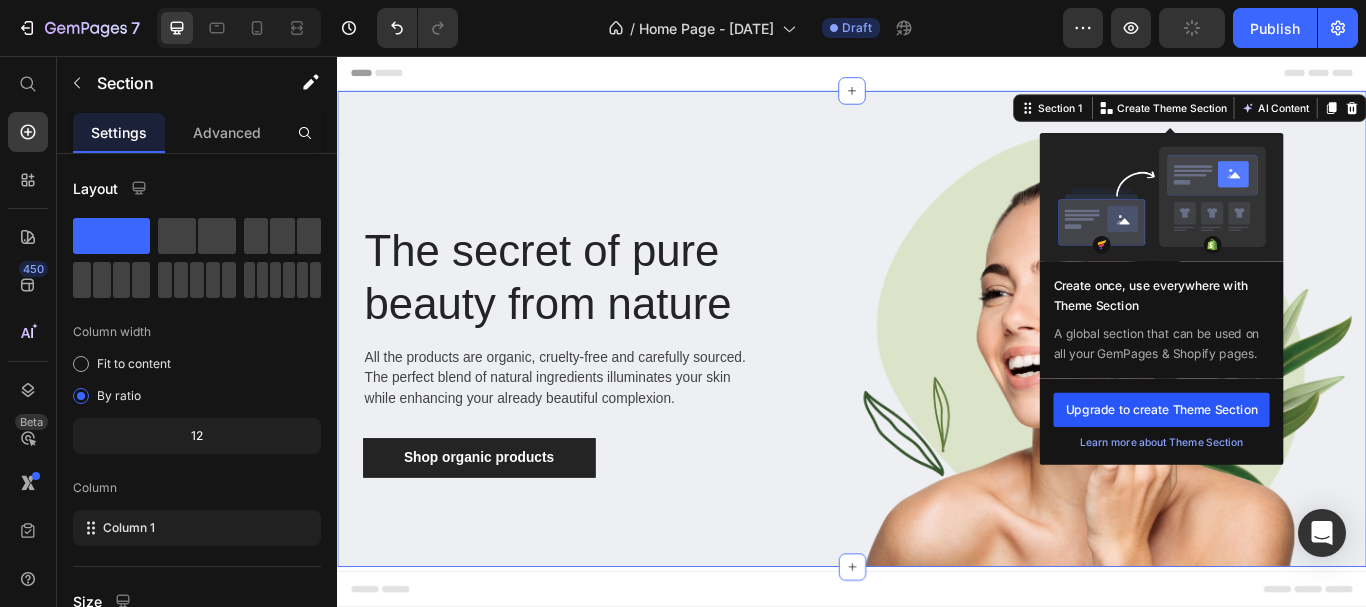 click on "Upgrade to create Theme Section" at bounding box center (1298, 469) 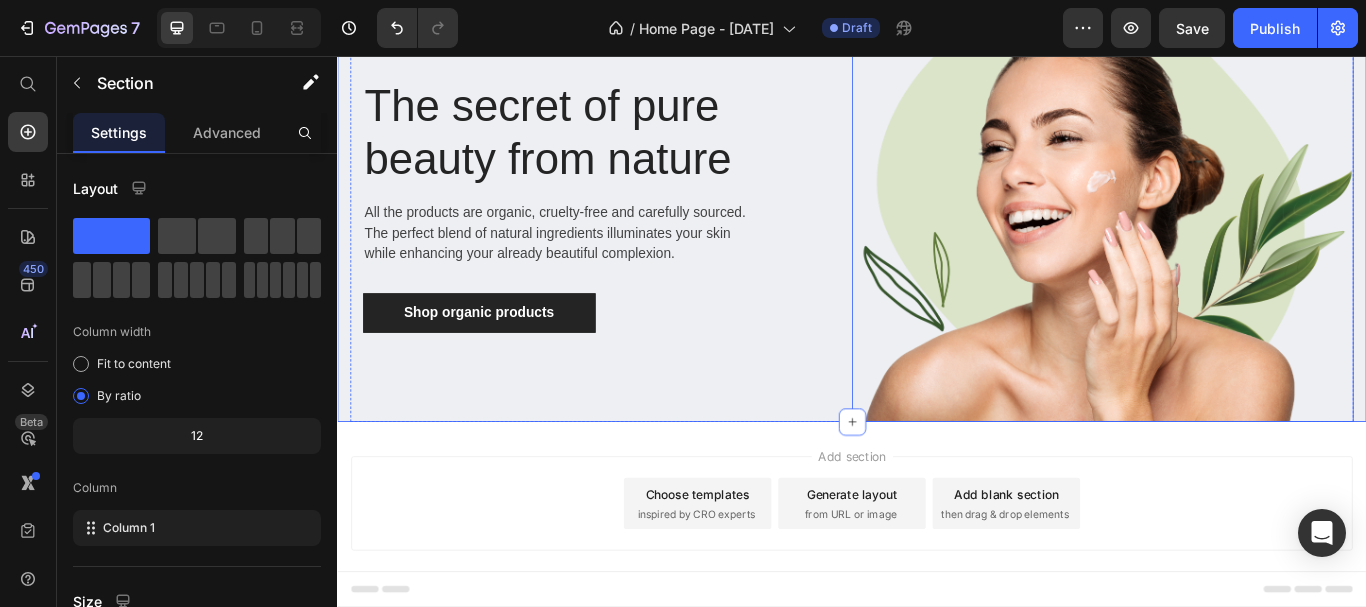 scroll, scrollTop: 193, scrollLeft: 0, axis: vertical 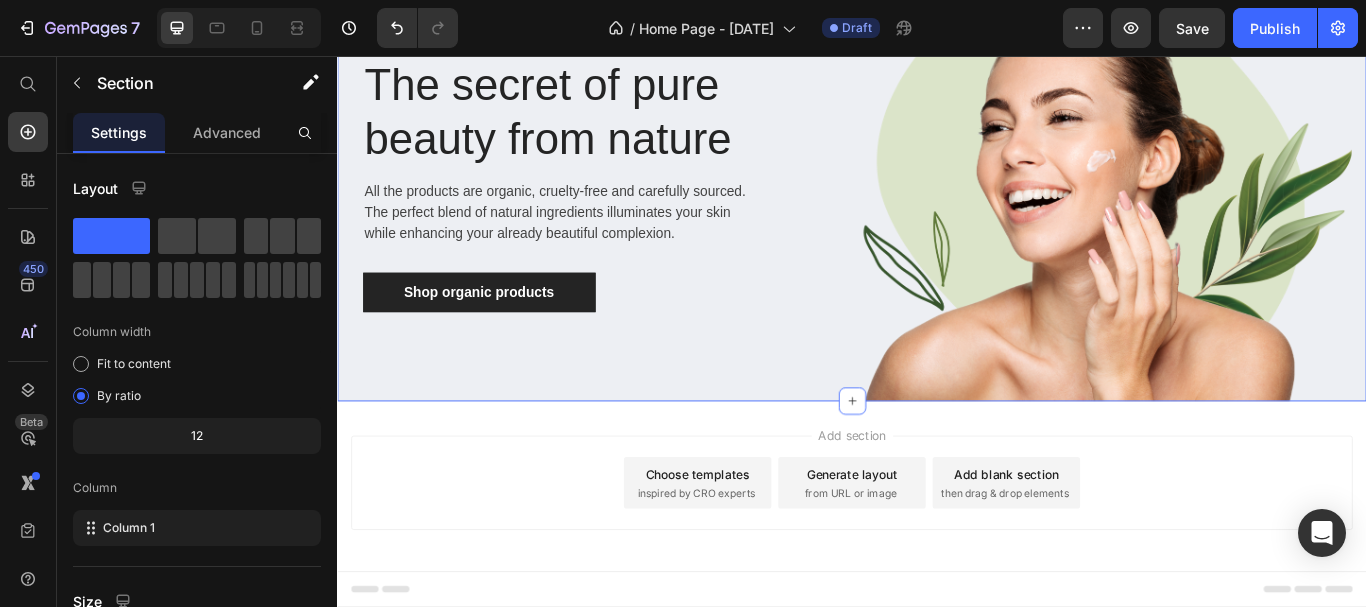 click on "Generate layout from URL or image" at bounding box center [937, 554] 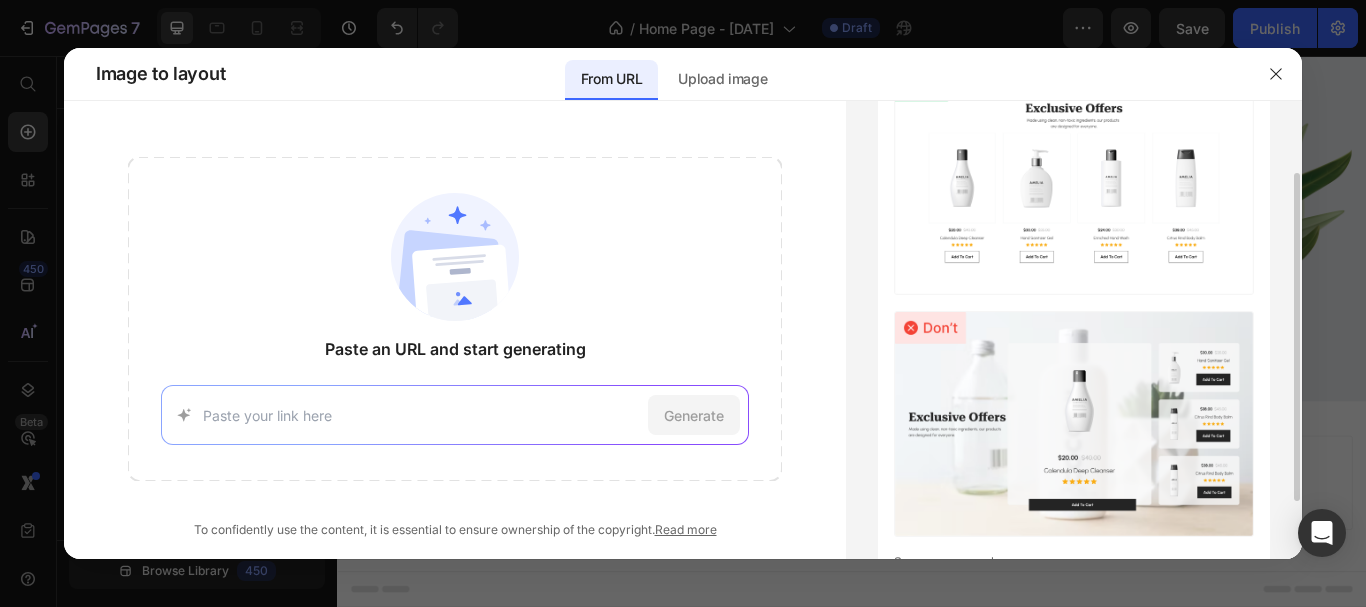 scroll, scrollTop: 0, scrollLeft: 0, axis: both 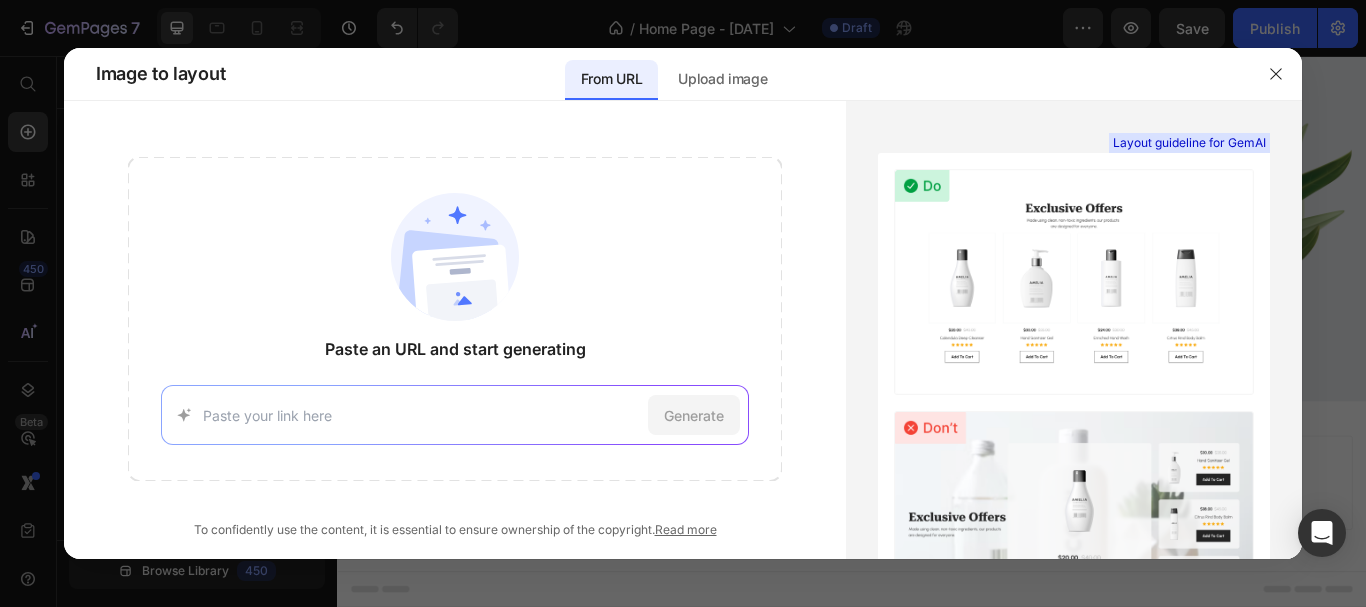 drag, startPoint x: 1062, startPoint y: 286, endPoint x: 555, endPoint y: 331, distance: 508.99313 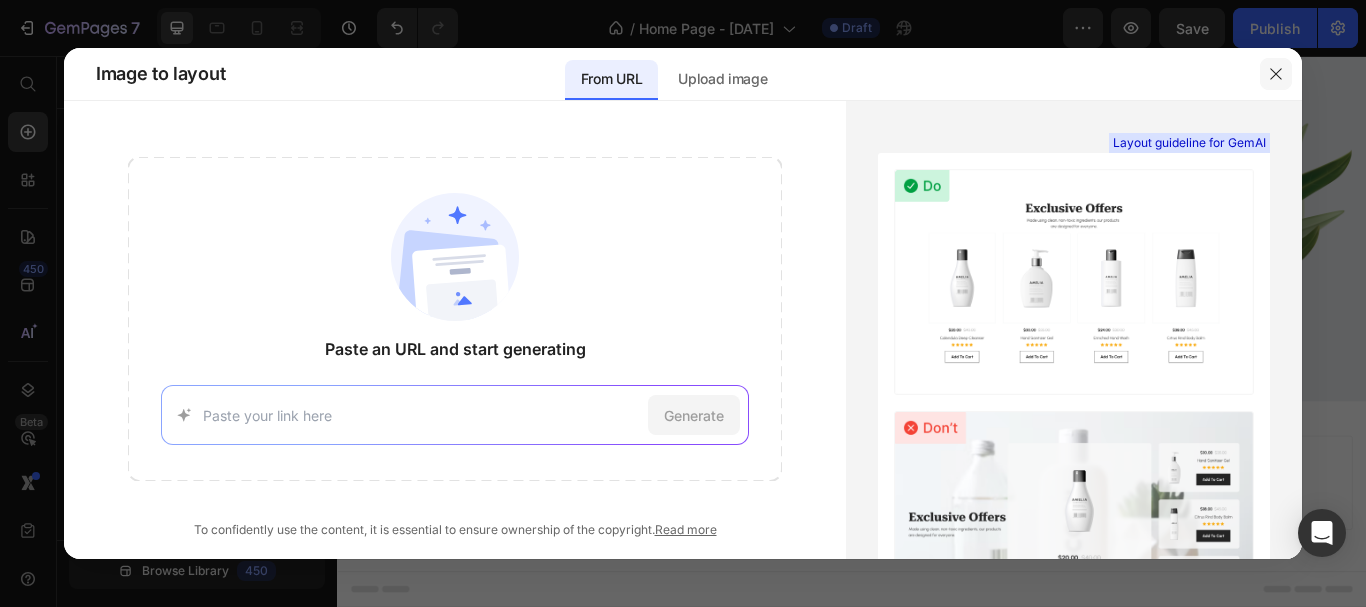 click 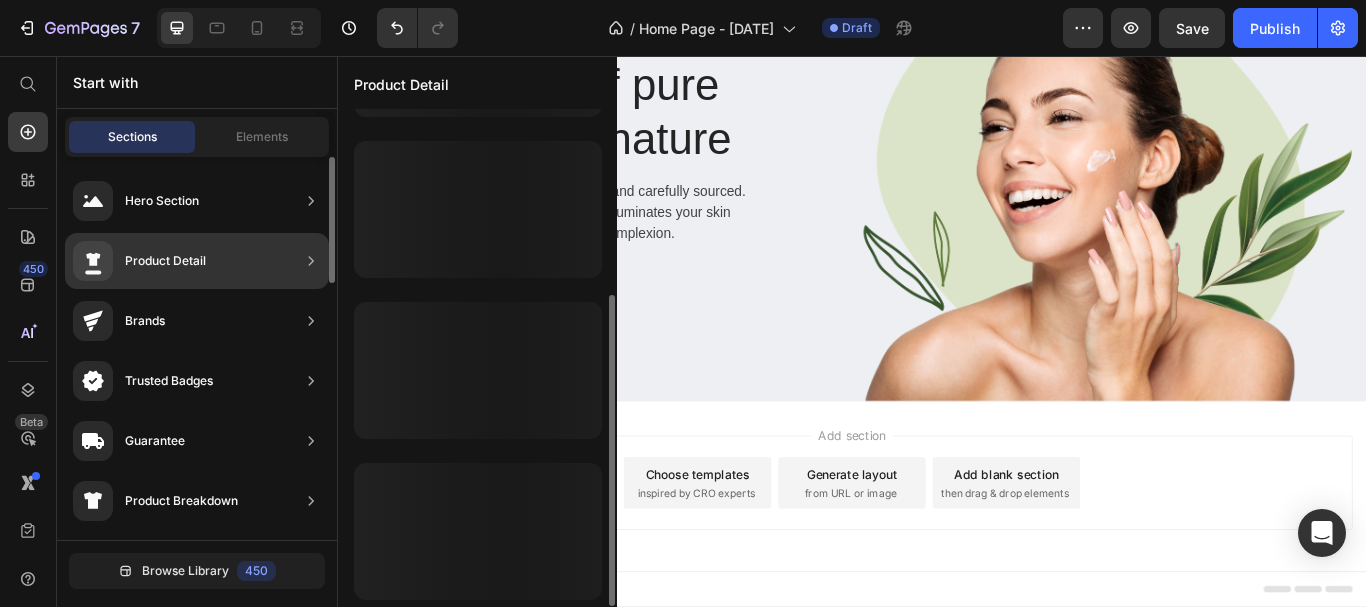 scroll, scrollTop: 296, scrollLeft: 0, axis: vertical 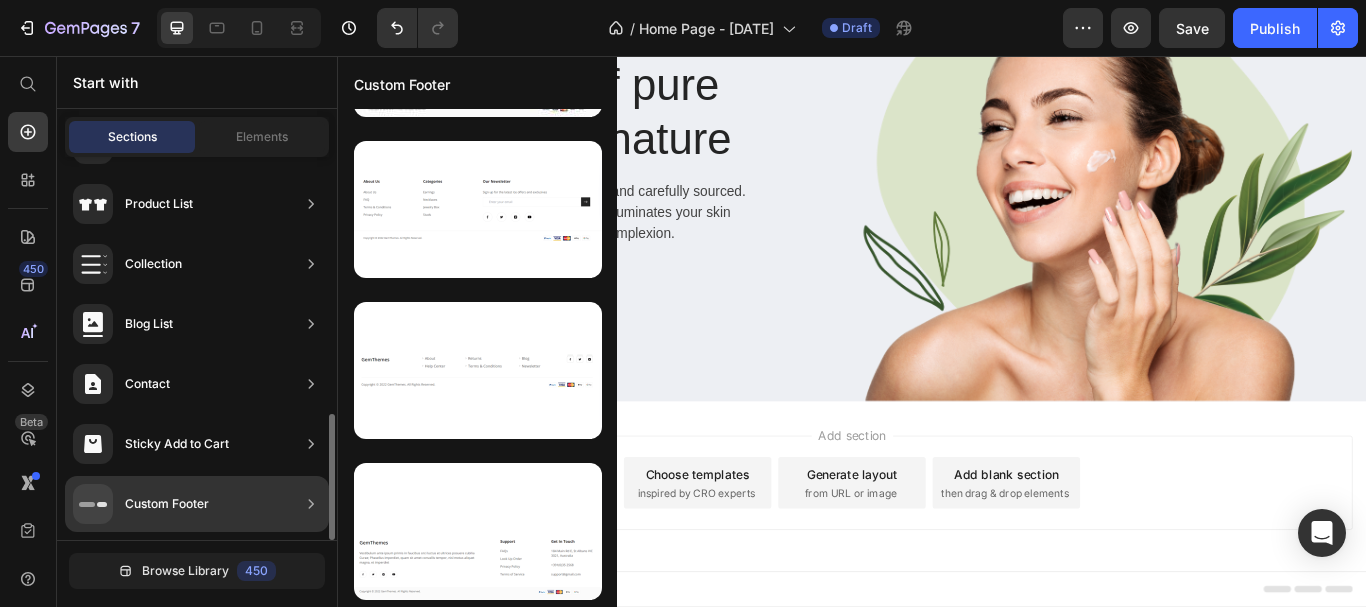 click on "Custom Footer" 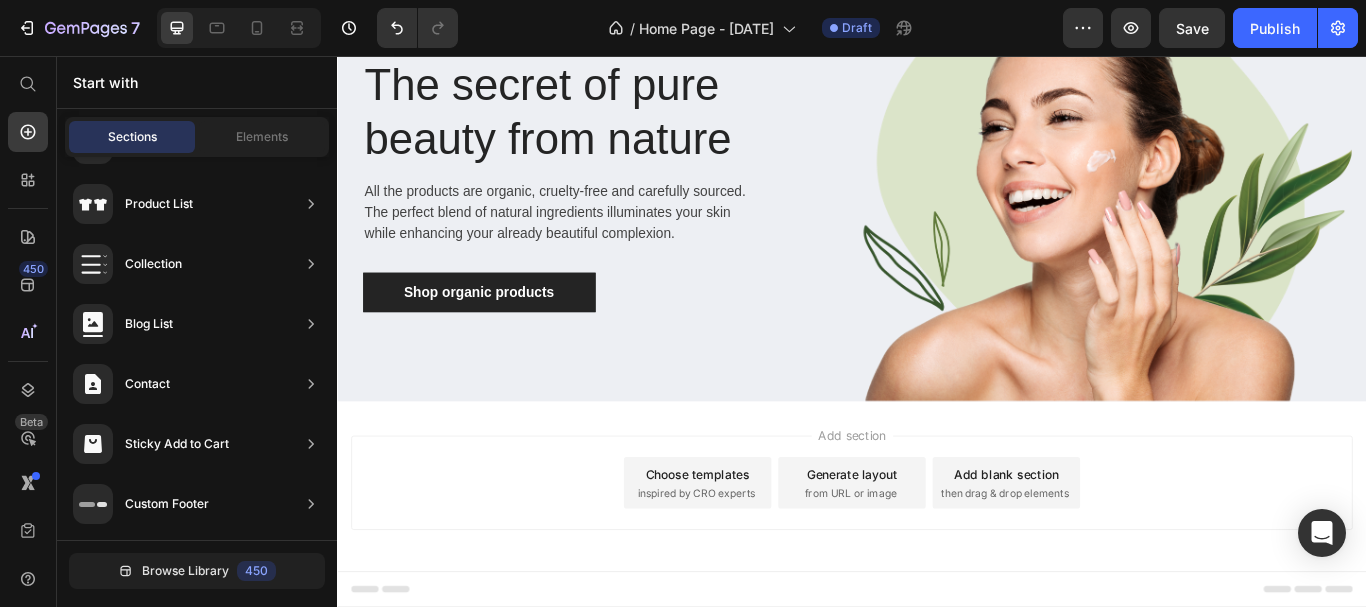 drag, startPoint x: 576, startPoint y: 576, endPoint x: 994, endPoint y: 615, distance: 419.81543 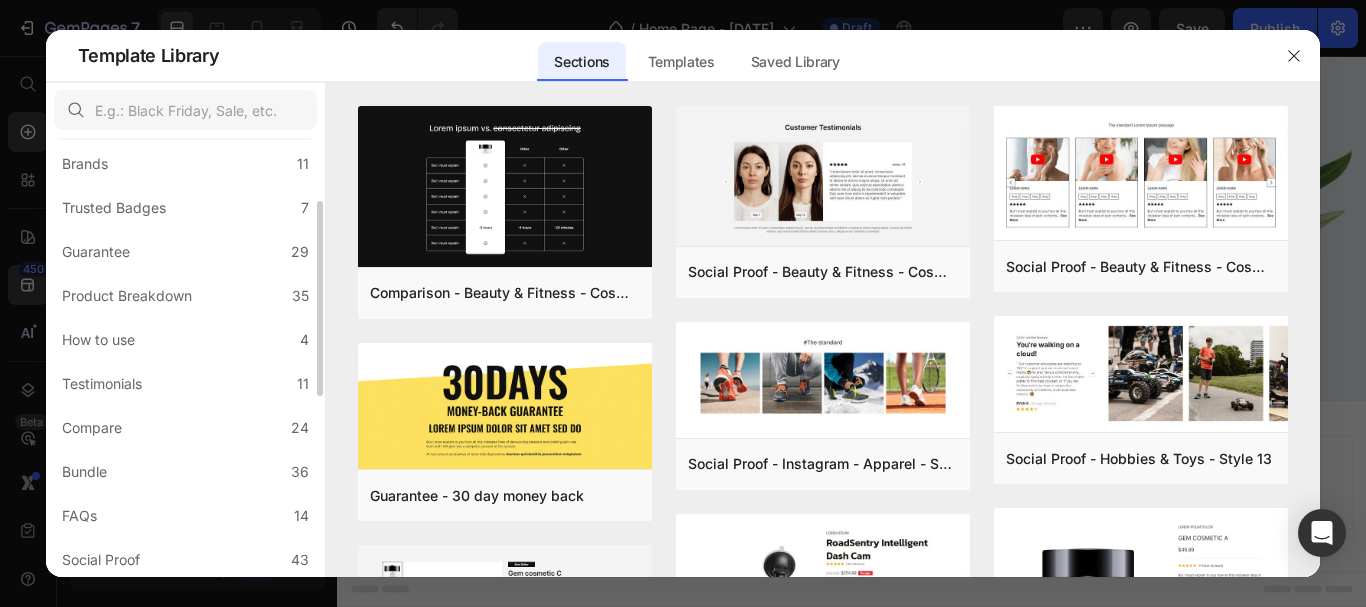 scroll, scrollTop: 0, scrollLeft: 0, axis: both 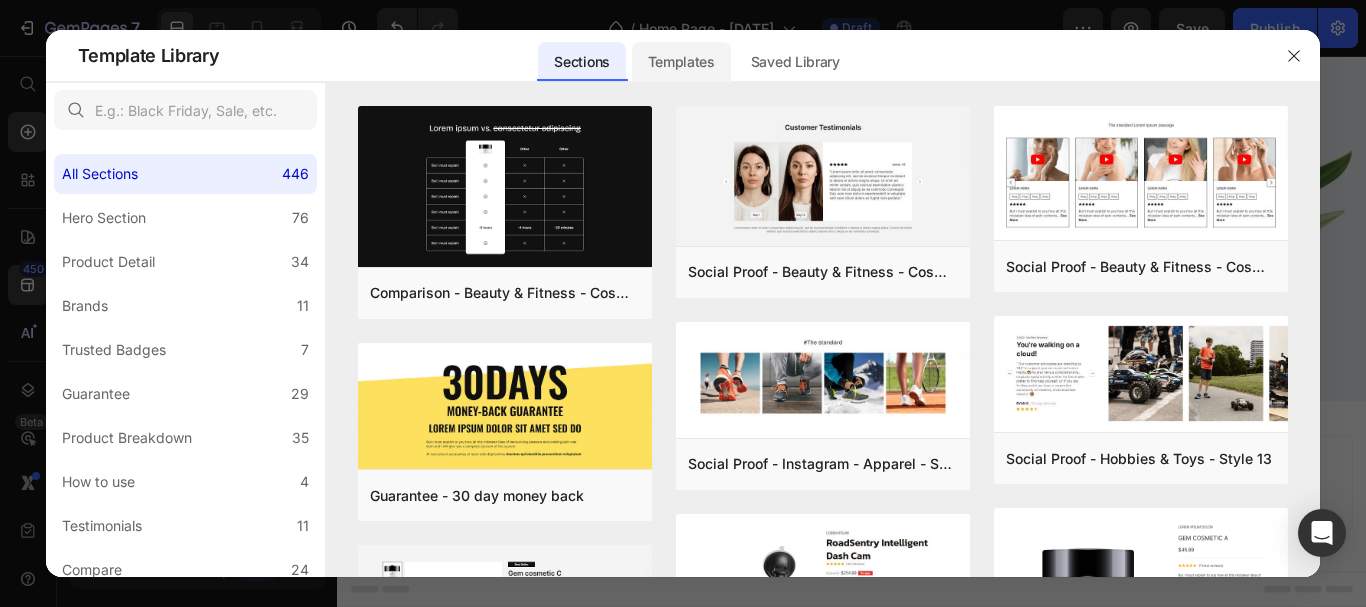 click on "Templates" 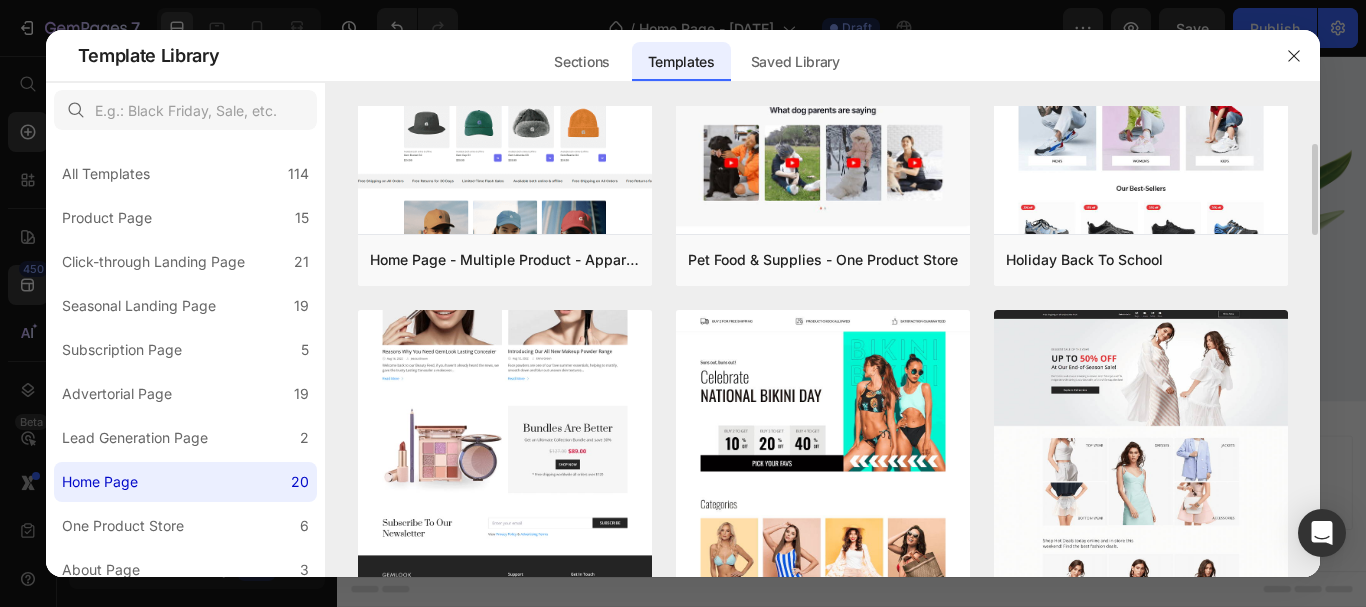 scroll, scrollTop: 300, scrollLeft: 0, axis: vertical 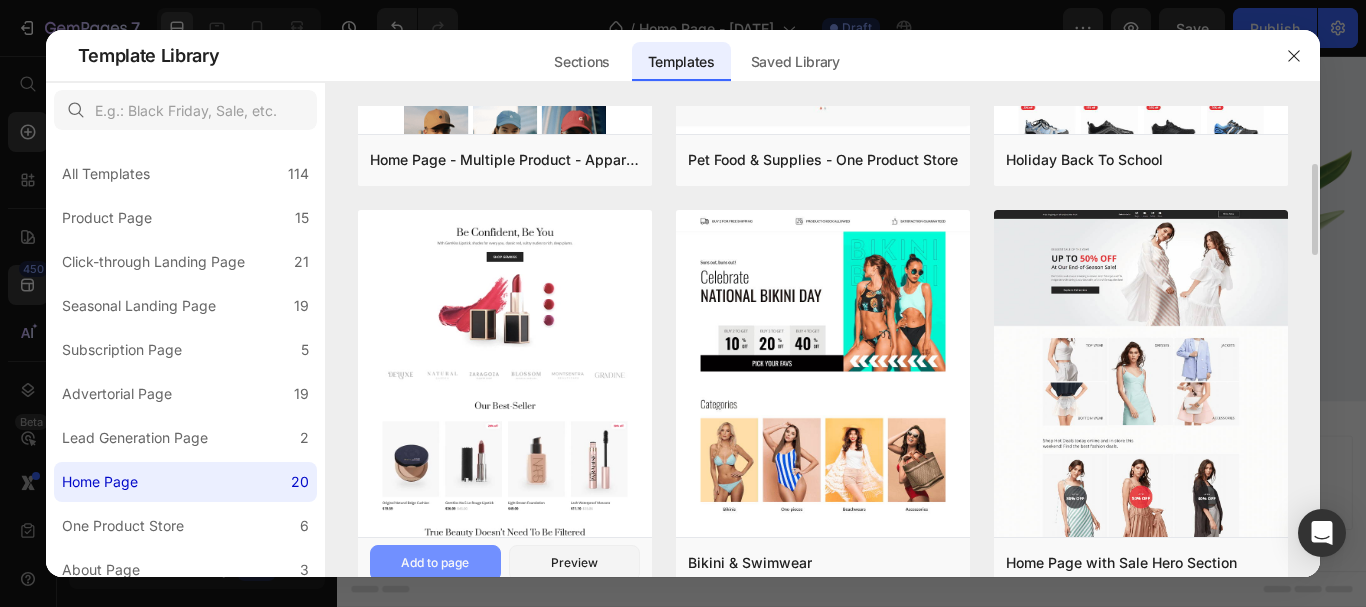 click on "Add to page" at bounding box center [435, 563] 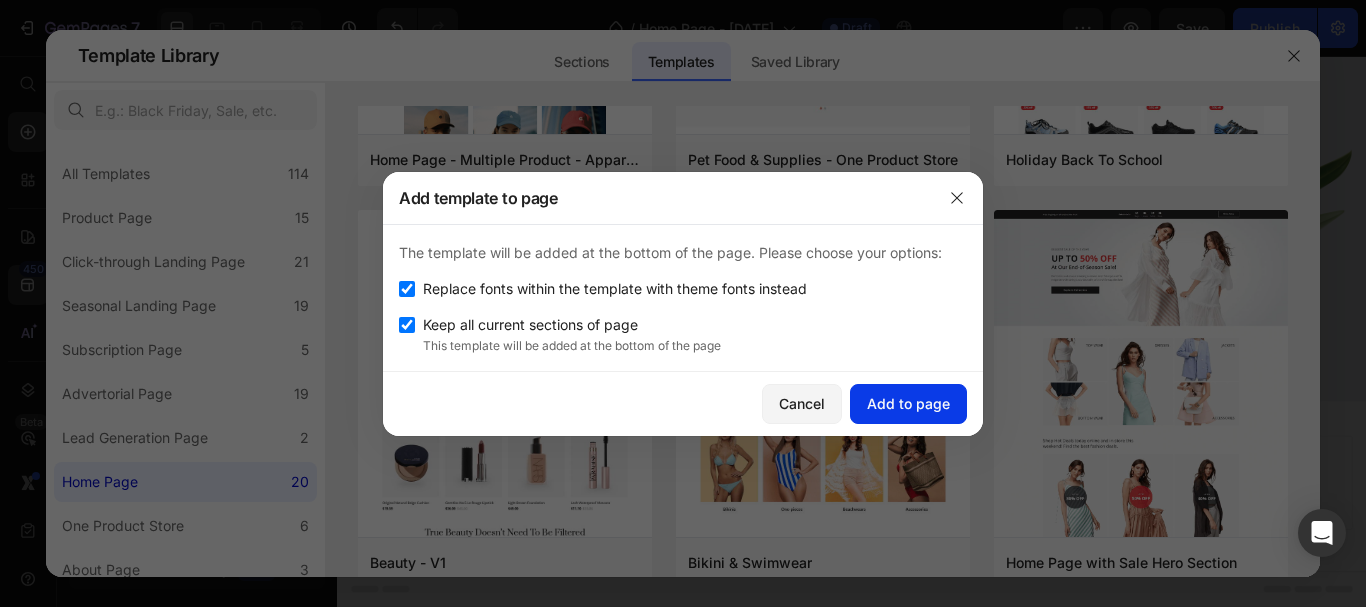 click on "Add to page" at bounding box center (908, 403) 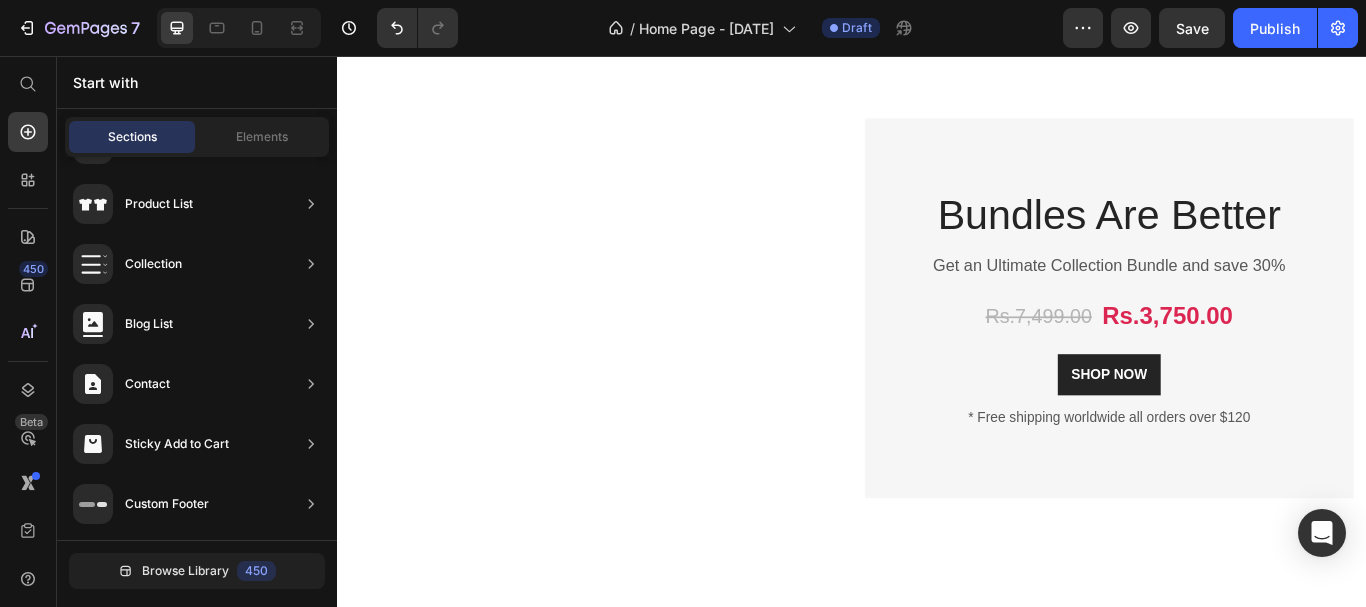 scroll, scrollTop: 5266, scrollLeft: 0, axis: vertical 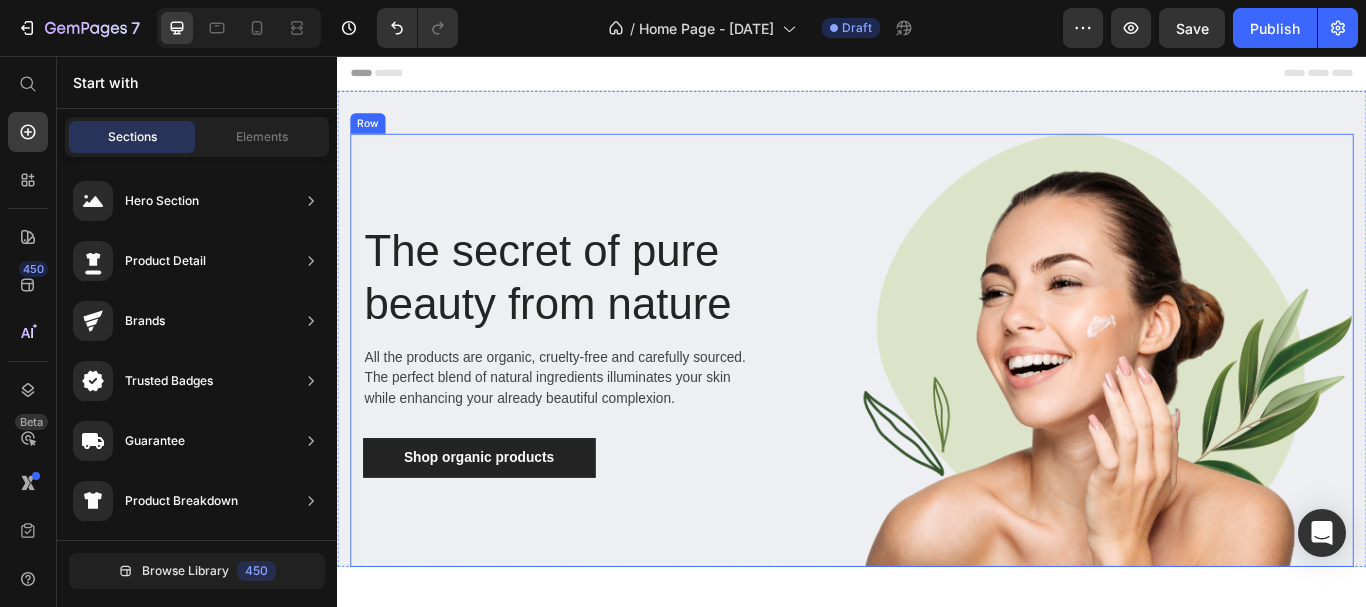click at bounding box center (1229, 399) 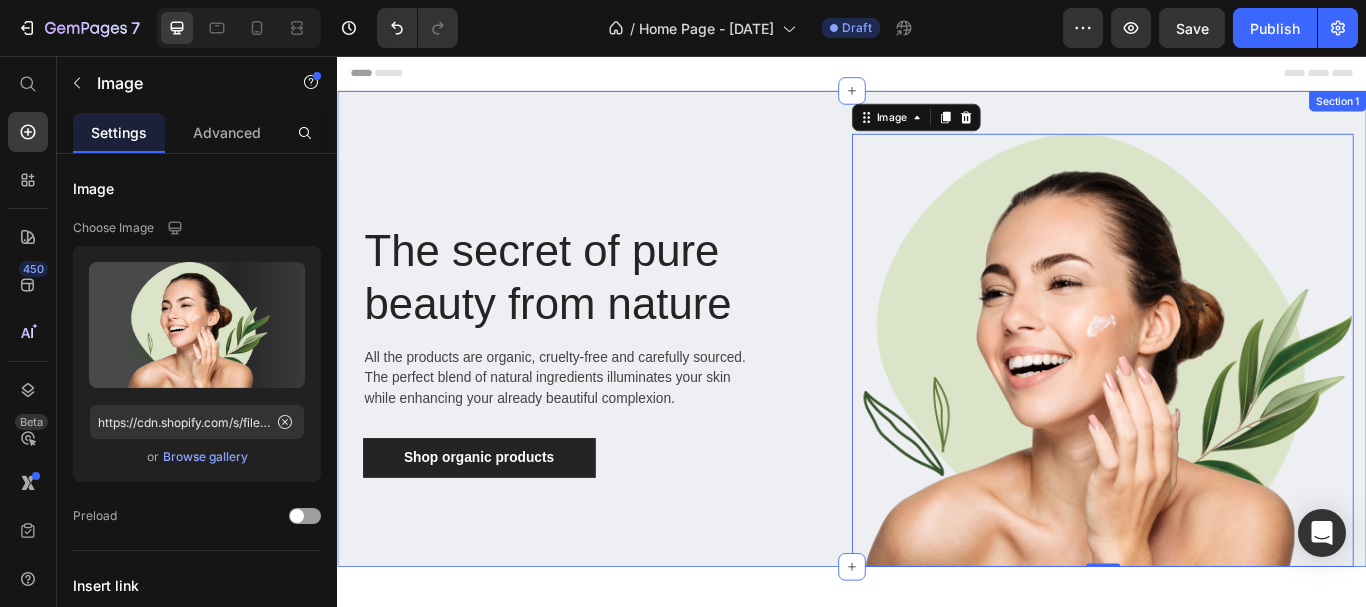click on "The secret of pure beauty from nature Heading All the products are organic, cruelty-free and carefully sourced. The perfect blend of natural ingredients illuminates your skin while enhancing your already beautiful complexion. Text block Shop organic products Button Row Image   0 Row Section 1" at bounding box center [937, 374] 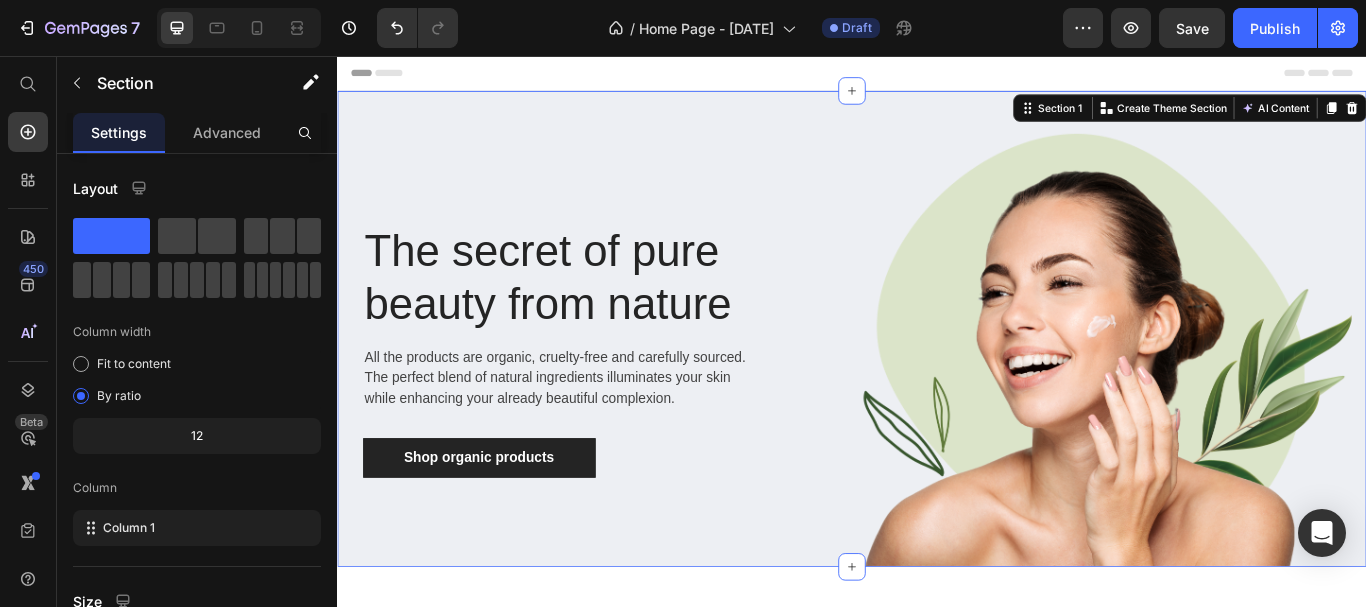 click 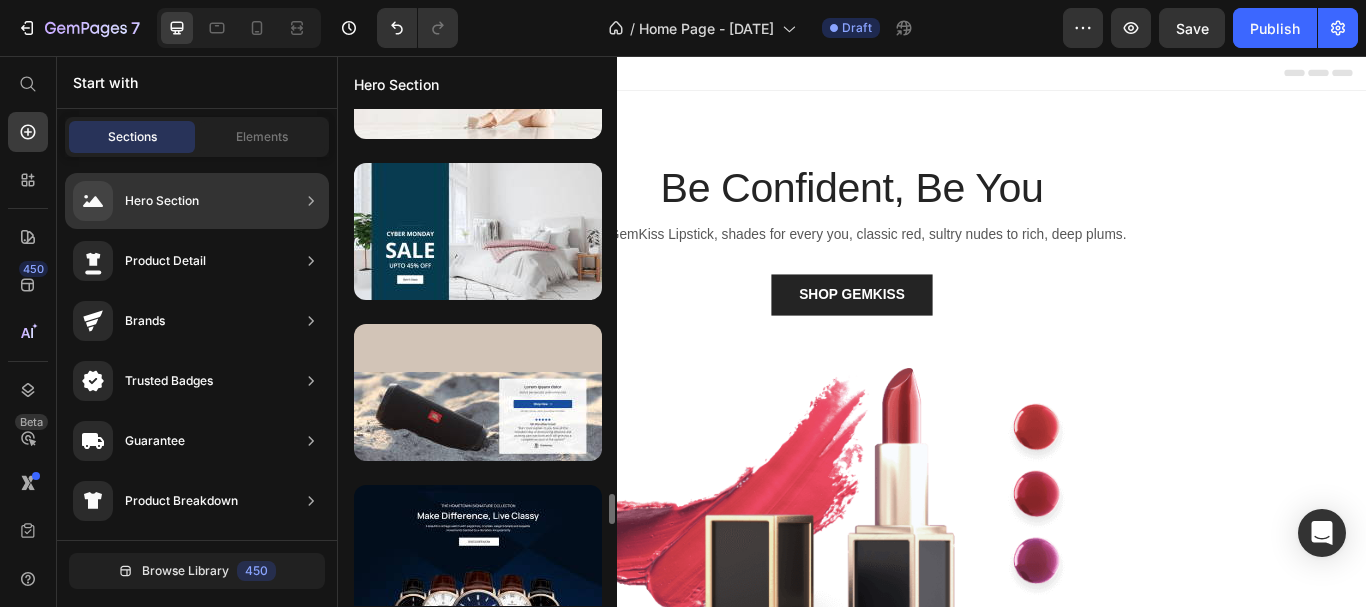 scroll, scrollTop: 6031, scrollLeft: 0, axis: vertical 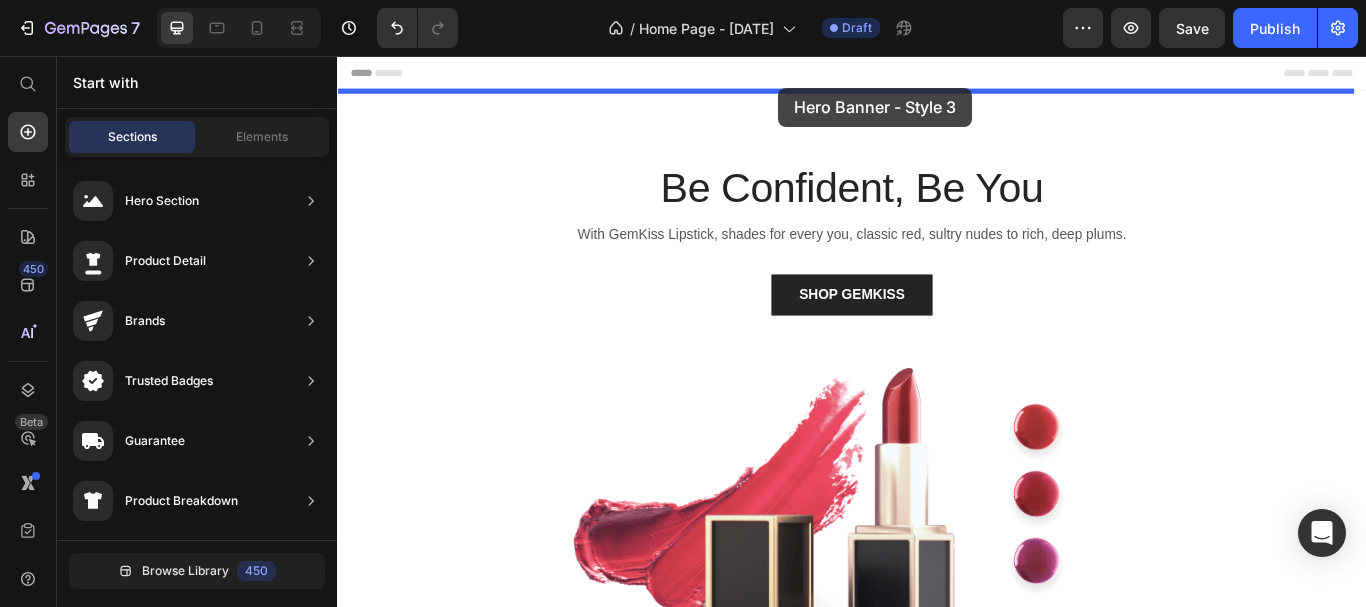 drag, startPoint x: 856, startPoint y: 350, endPoint x: 850, endPoint y: 92, distance: 258.06976 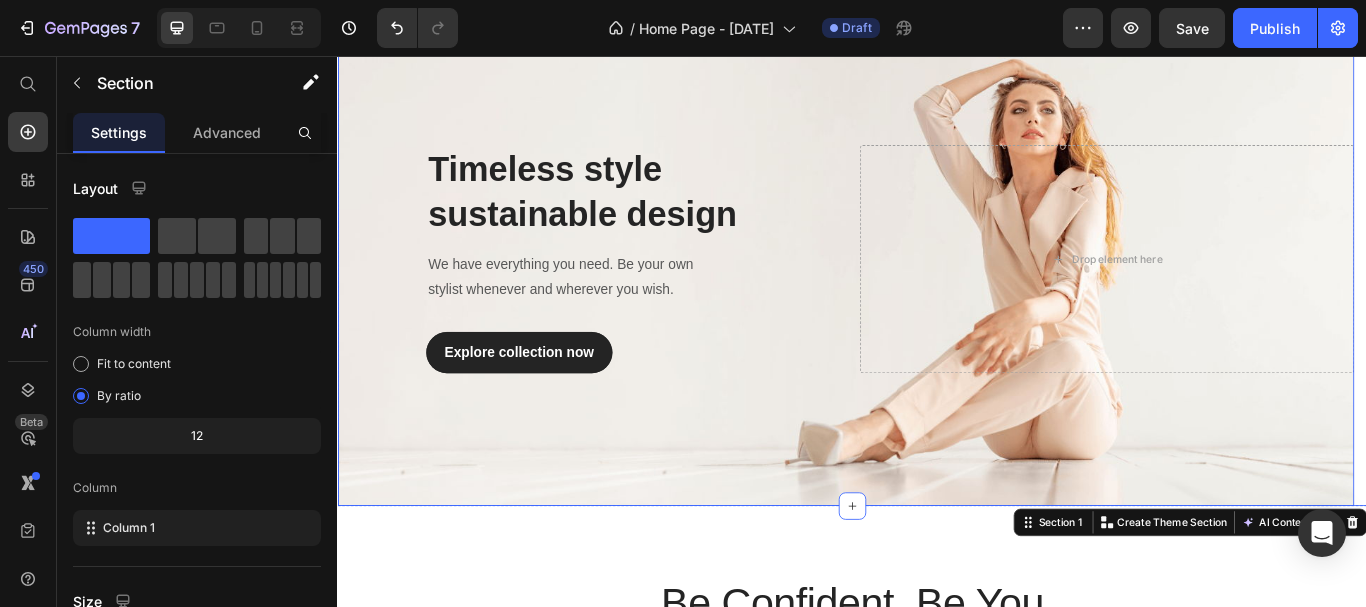 scroll, scrollTop: 0, scrollLeft: 0, axis: both 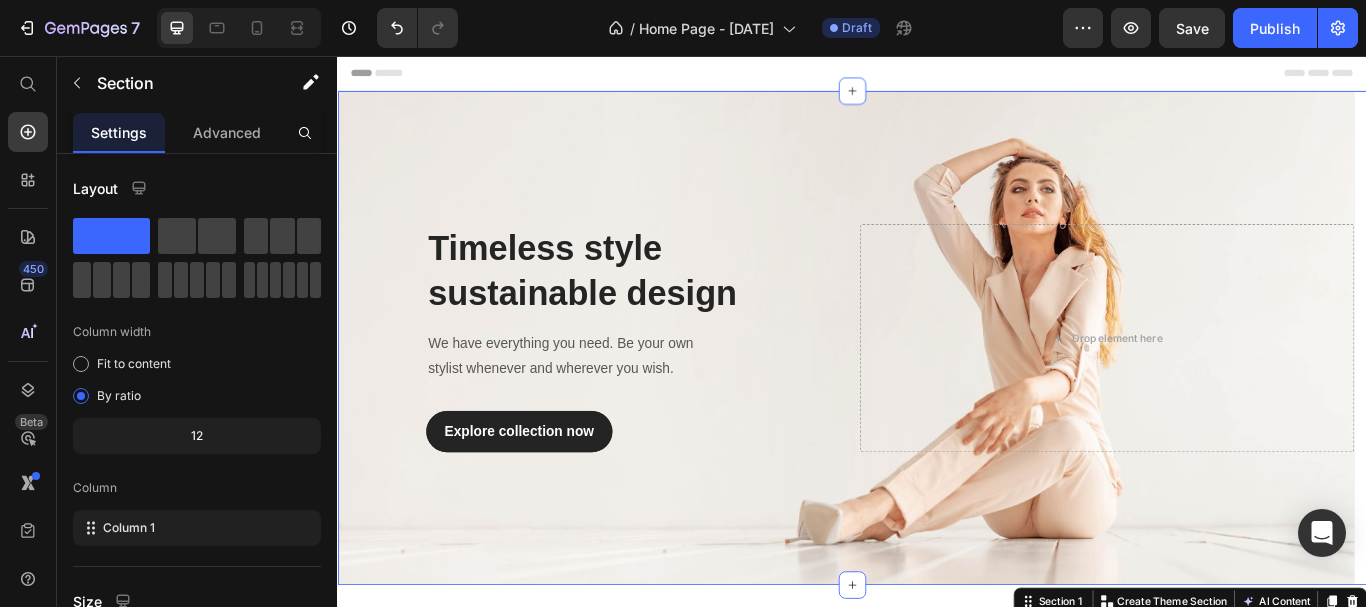 click on "Header" at bounding box center [394, 76] 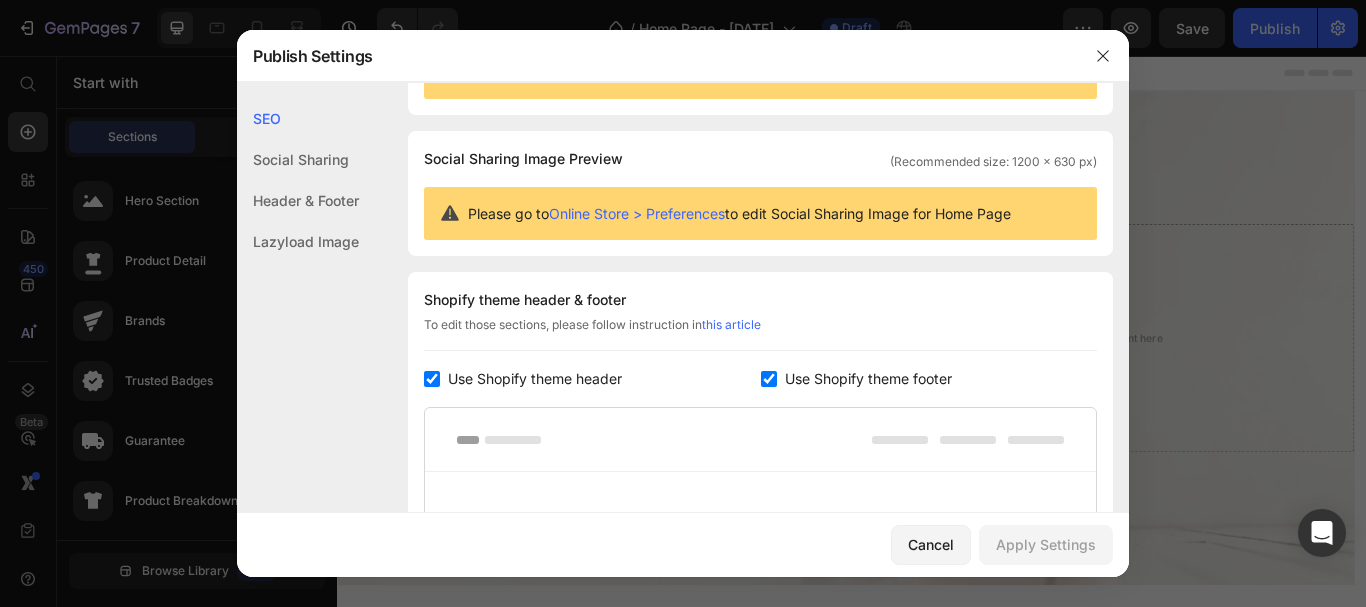 scroll, scrollTop: 0, scrollLeft: 0, axis: both 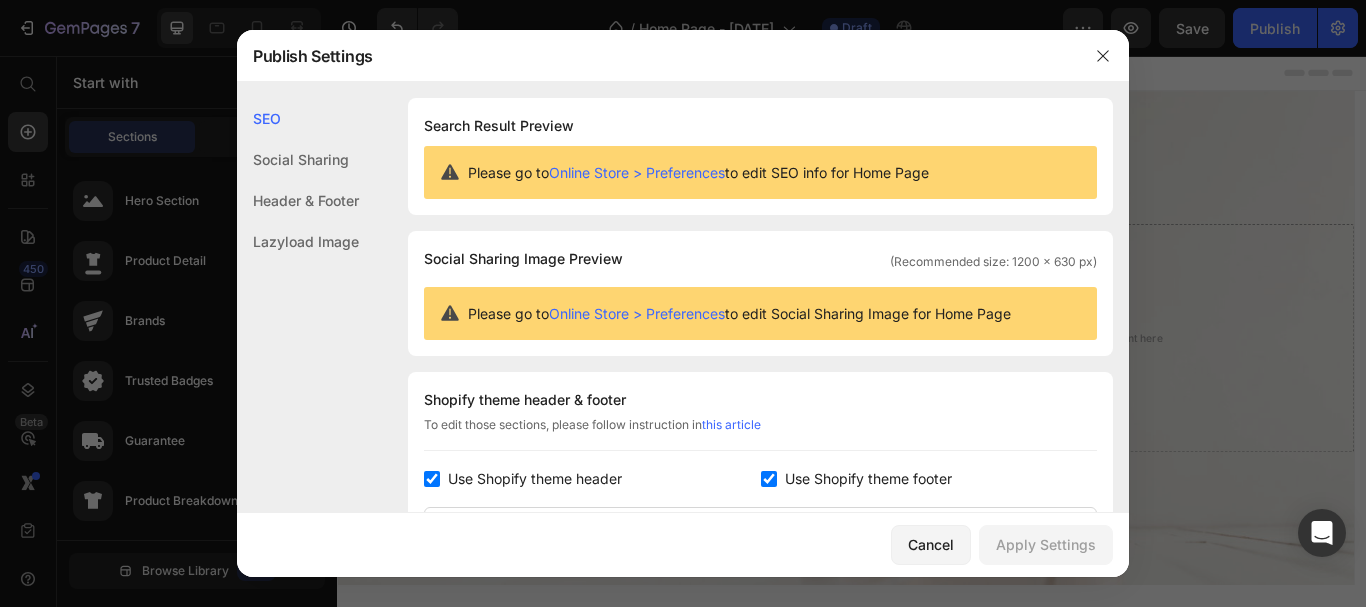 click on "Online Store > Preferences" at bounding box center [637, 172] 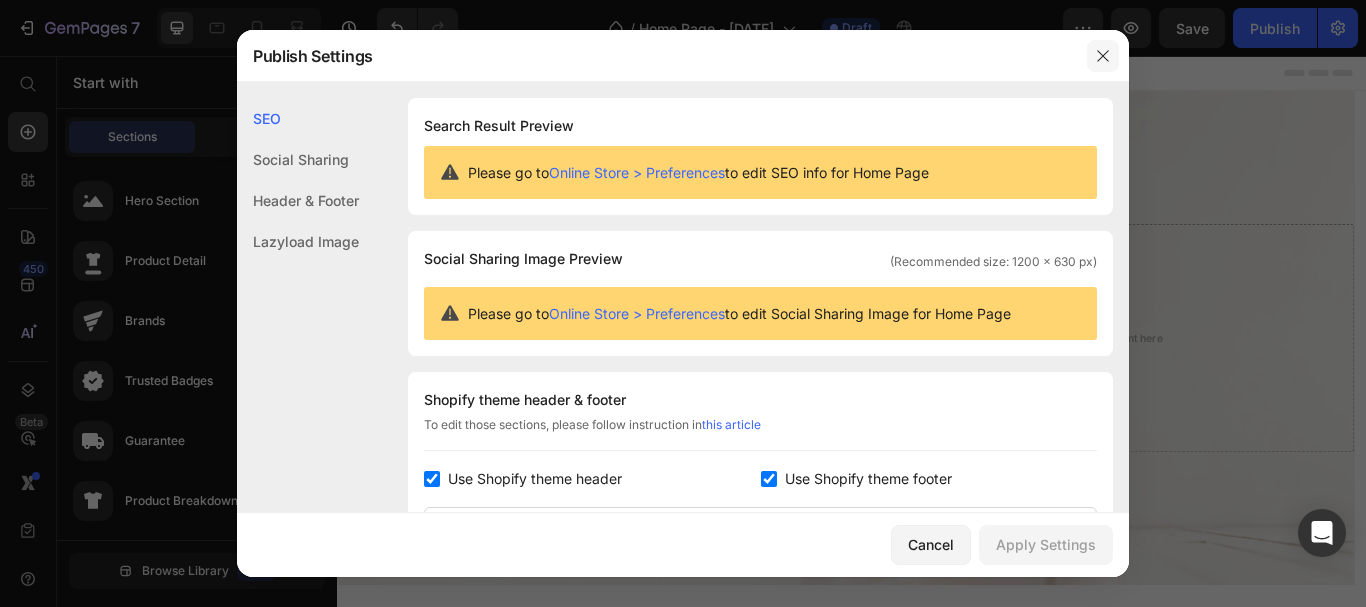 click 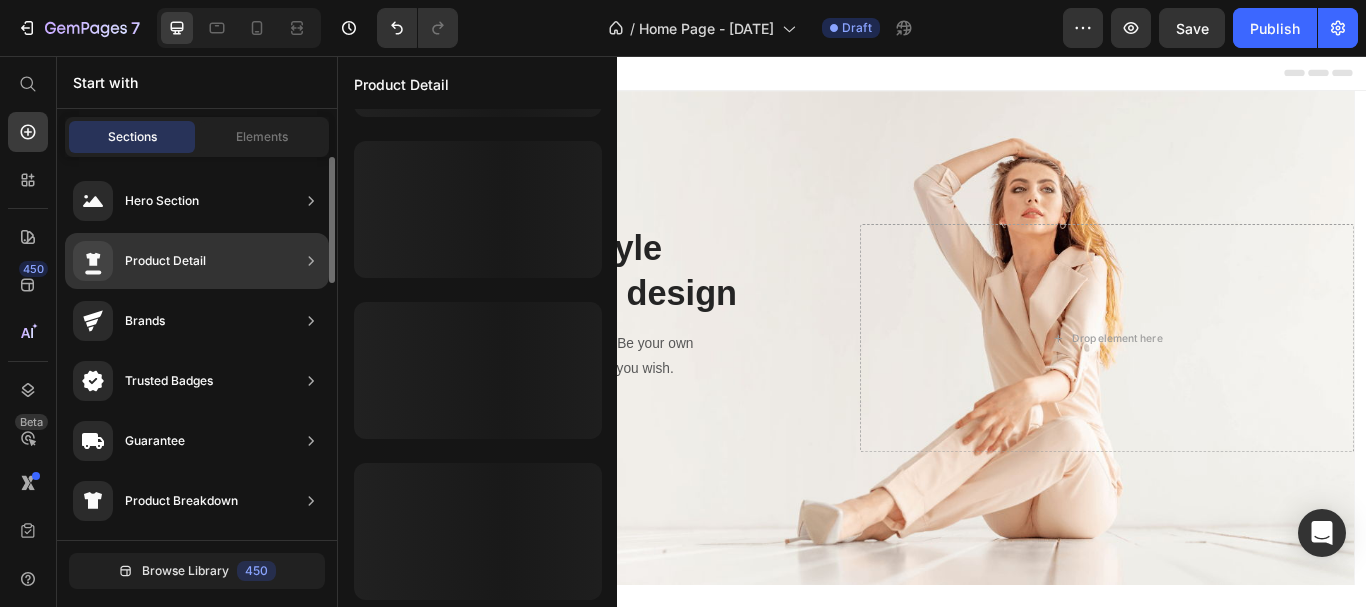 scroll, scrollTop: 1101, scrollLeft: 0, axis: vertical 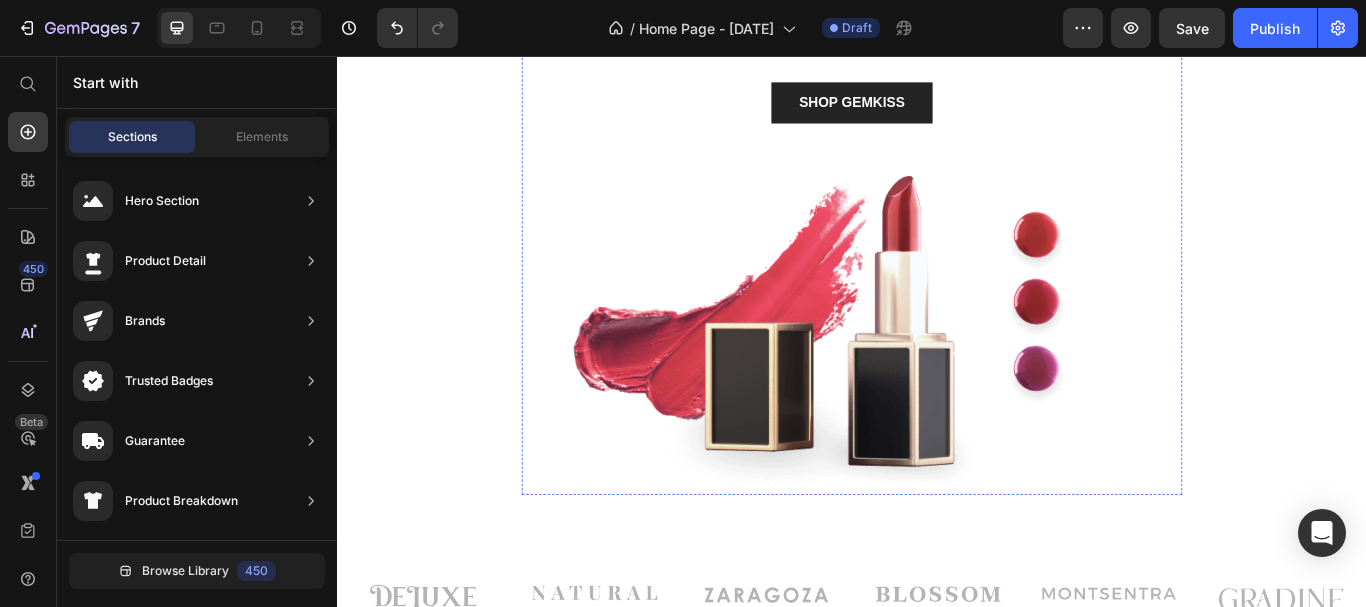 click at bounding box center (937, 375) 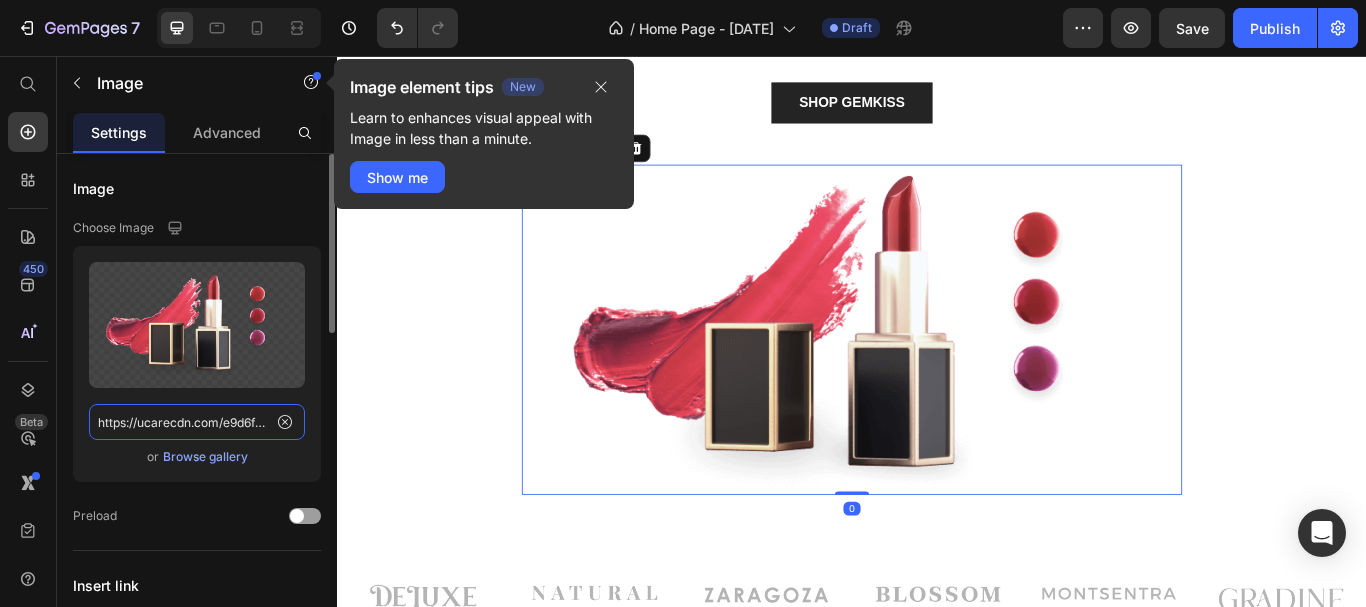 click on "https://ucarecdn.com/e9d6f09c-4fea-4c98-967f-0354165ee34c/-/format/auto/" 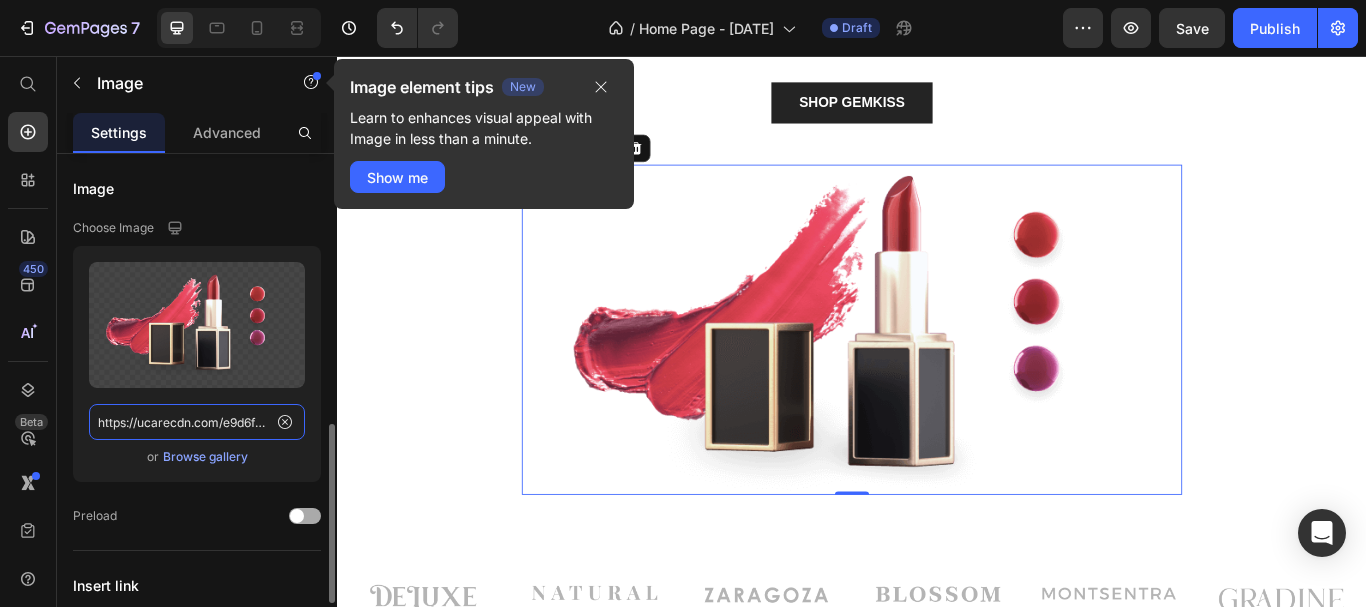 scroll, scrollTop: 200, scrollLeft: 0, axis: vertical 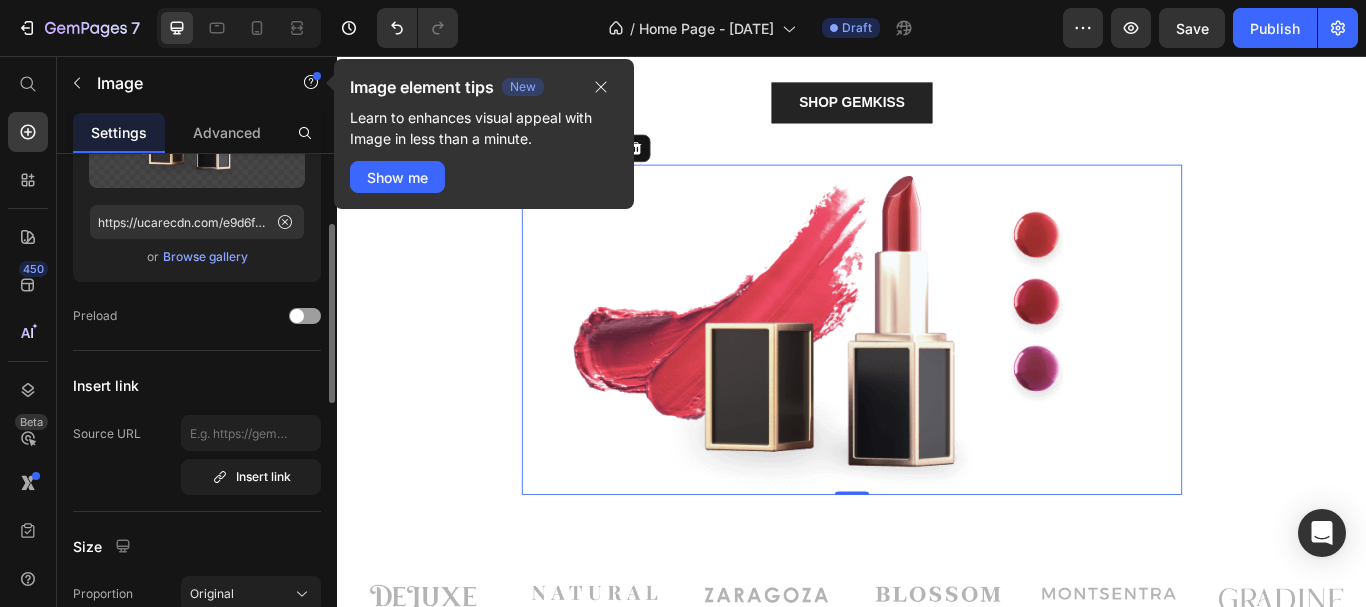 click on "Insert link" at bounding box center (251, 455) 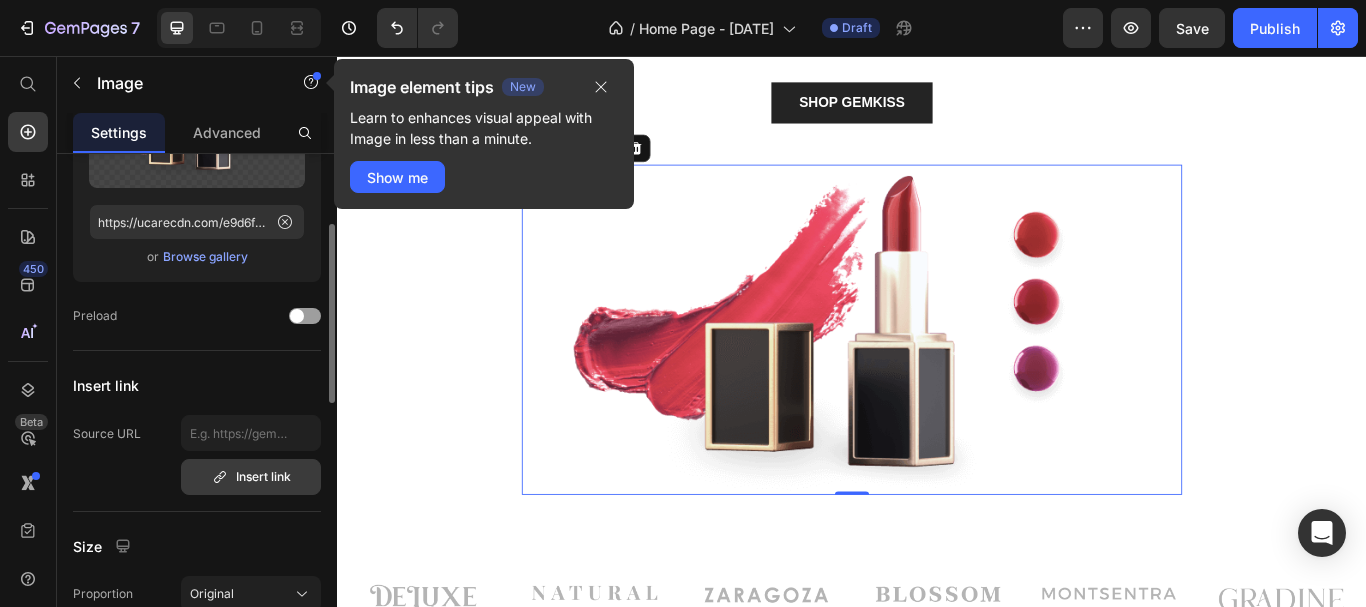 click on "Insert link" at bounding box center [251, 477] 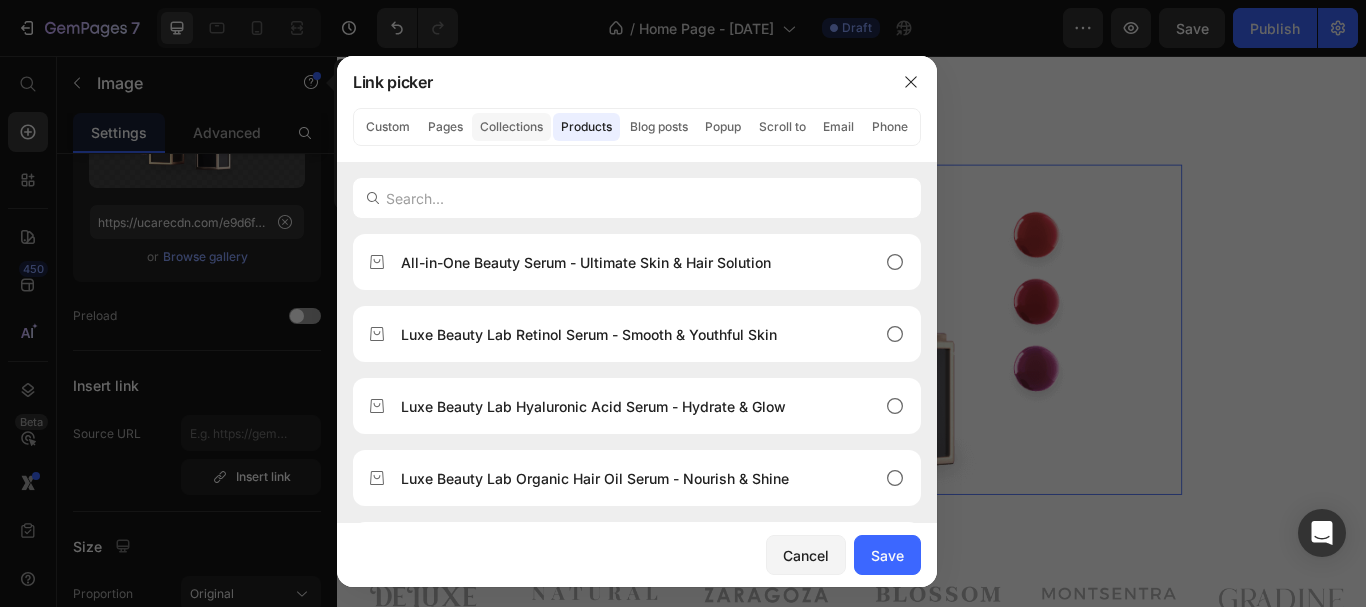 click on "Collections" 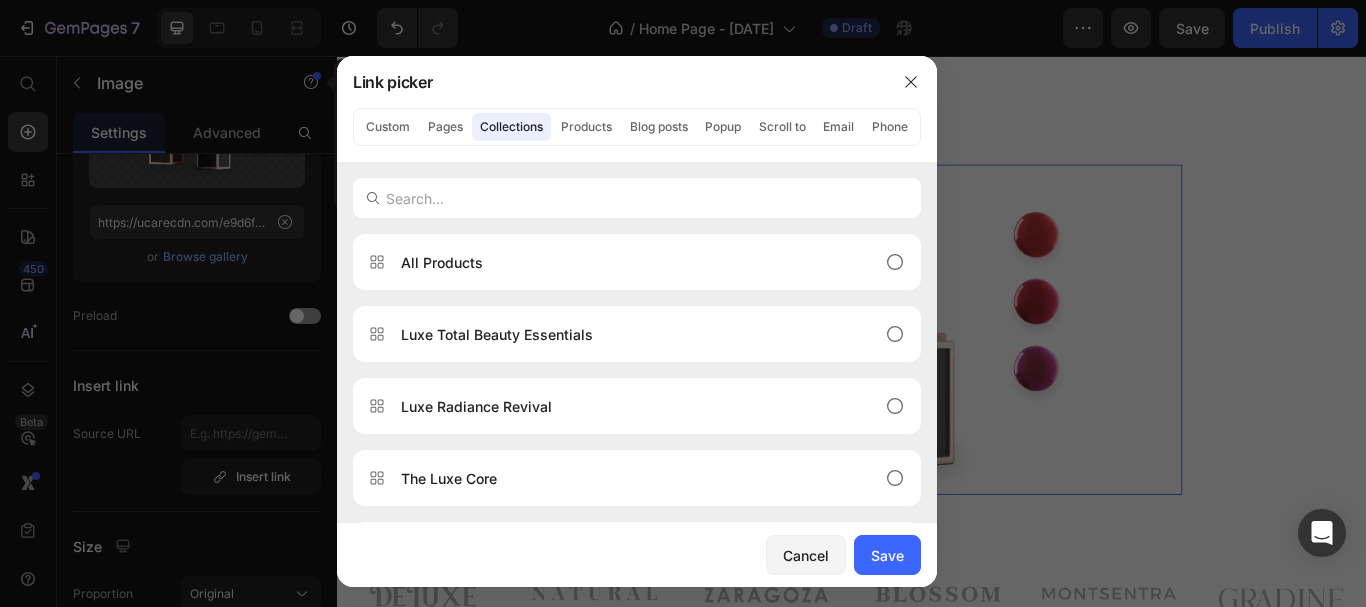 scroll, scrollTop: 200, scrollLeft: 0, axis: vertical 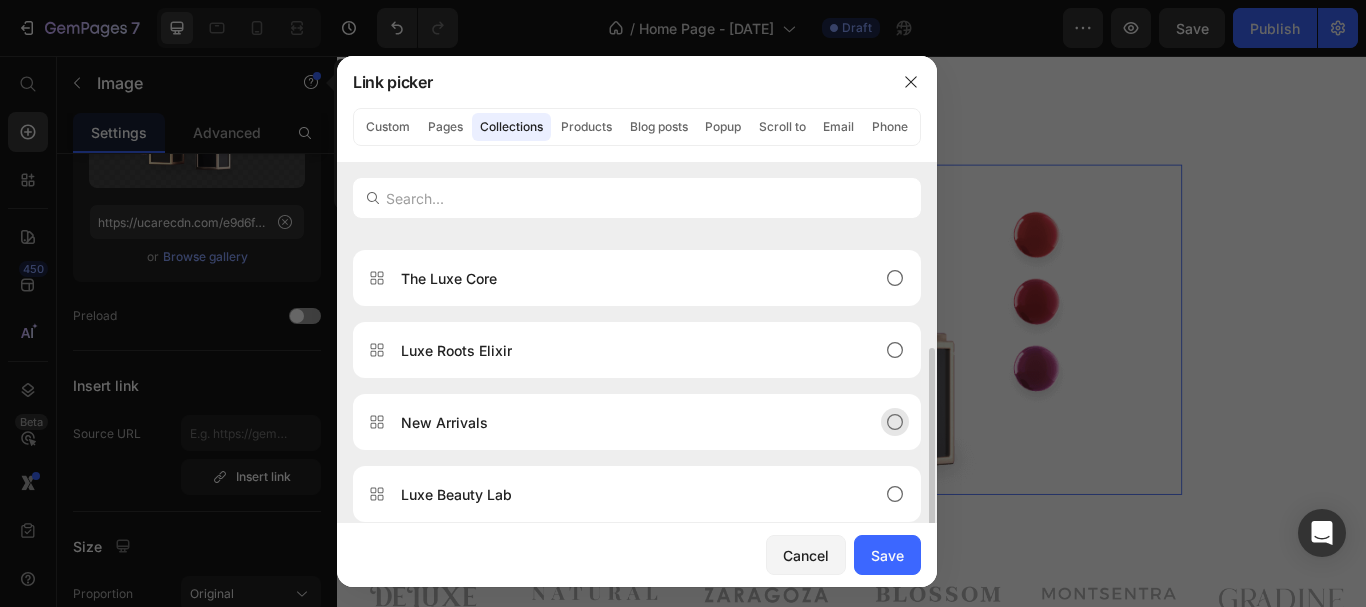 click 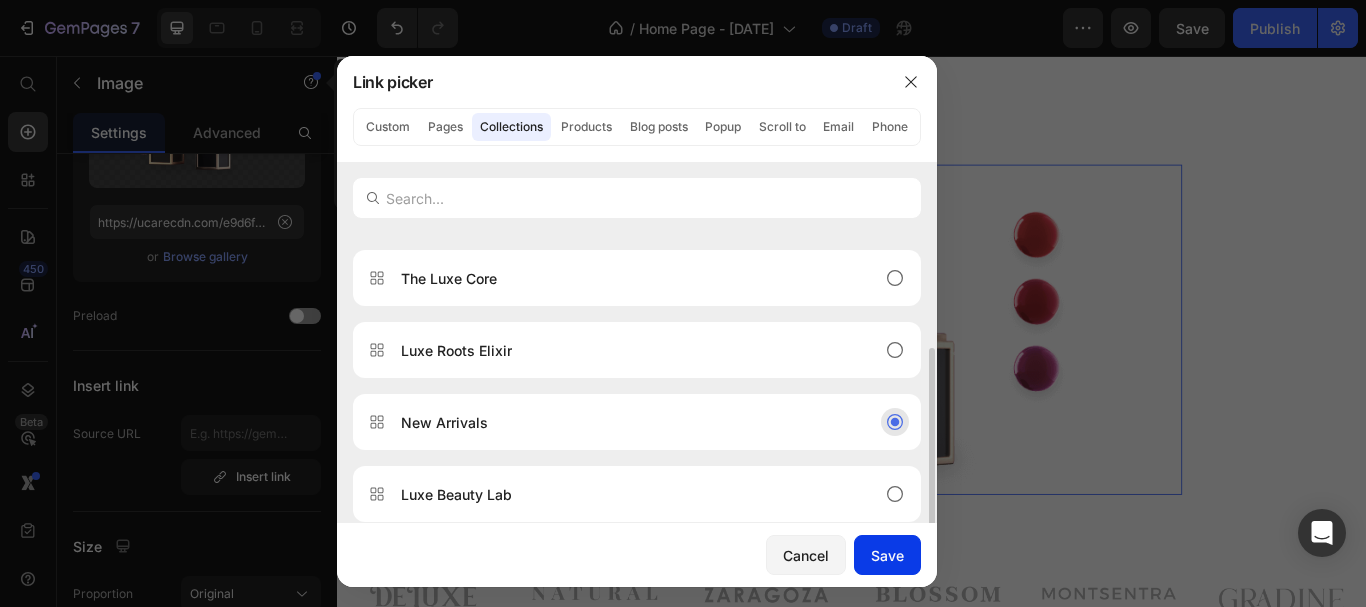 click on "Save" 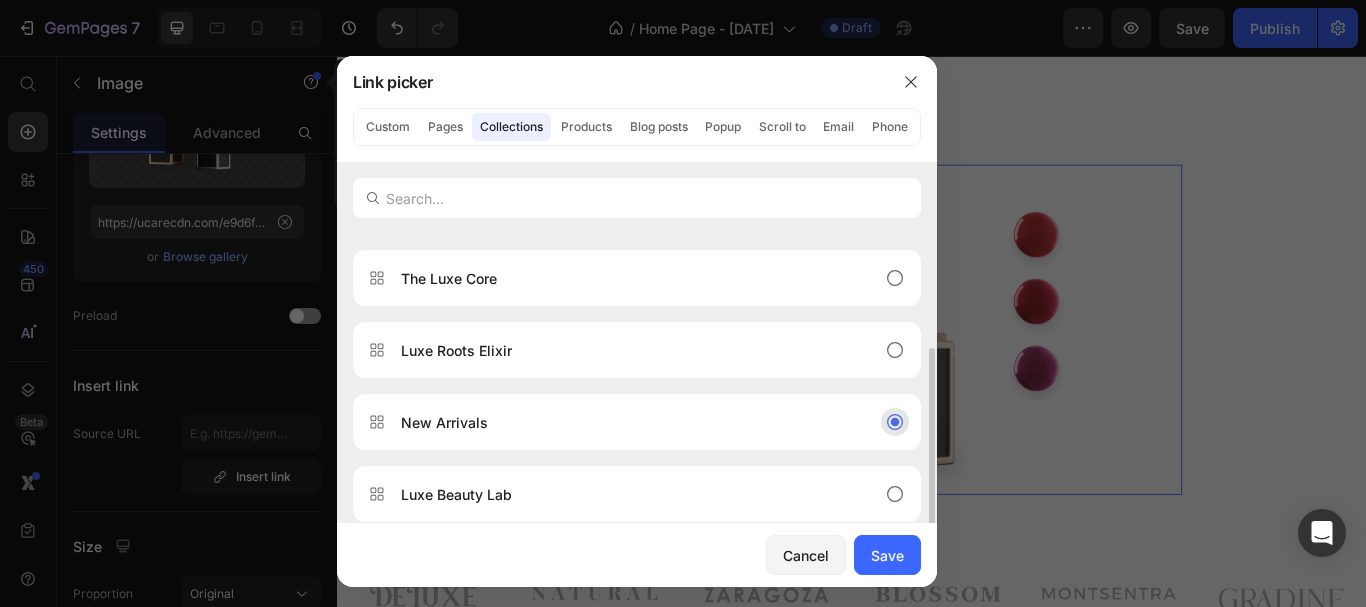 type on "/collections/new-arrivals" 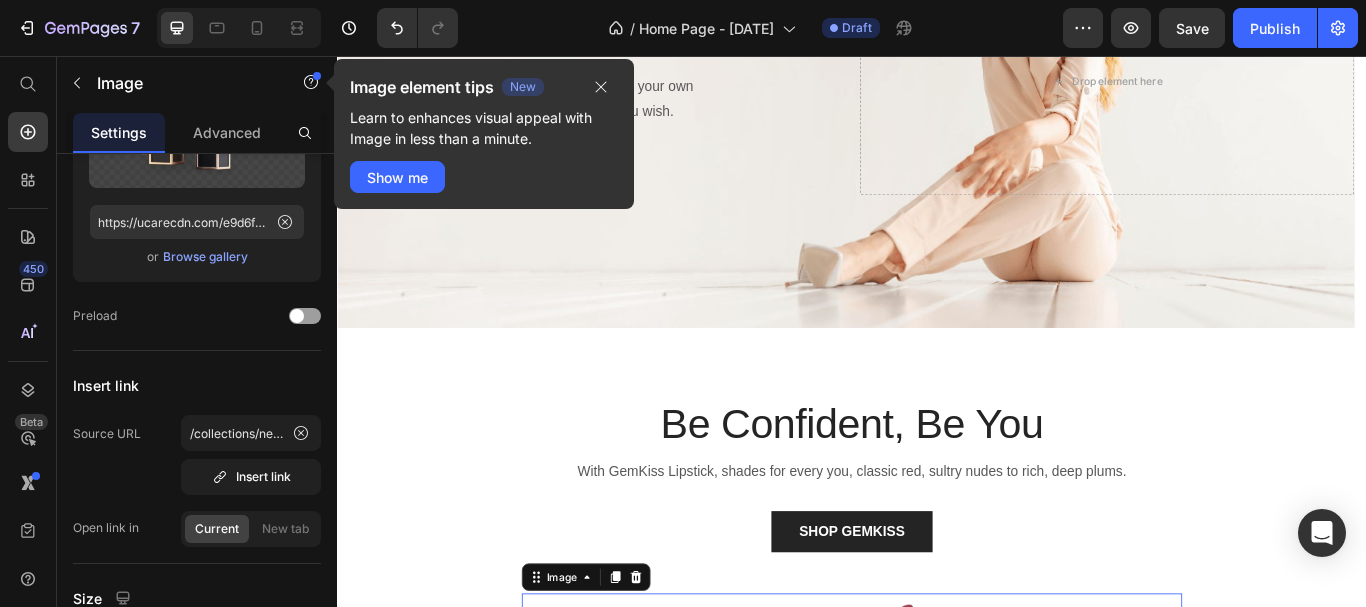scroll, scrollTop: 0, scrollLeft: 0, axis: both 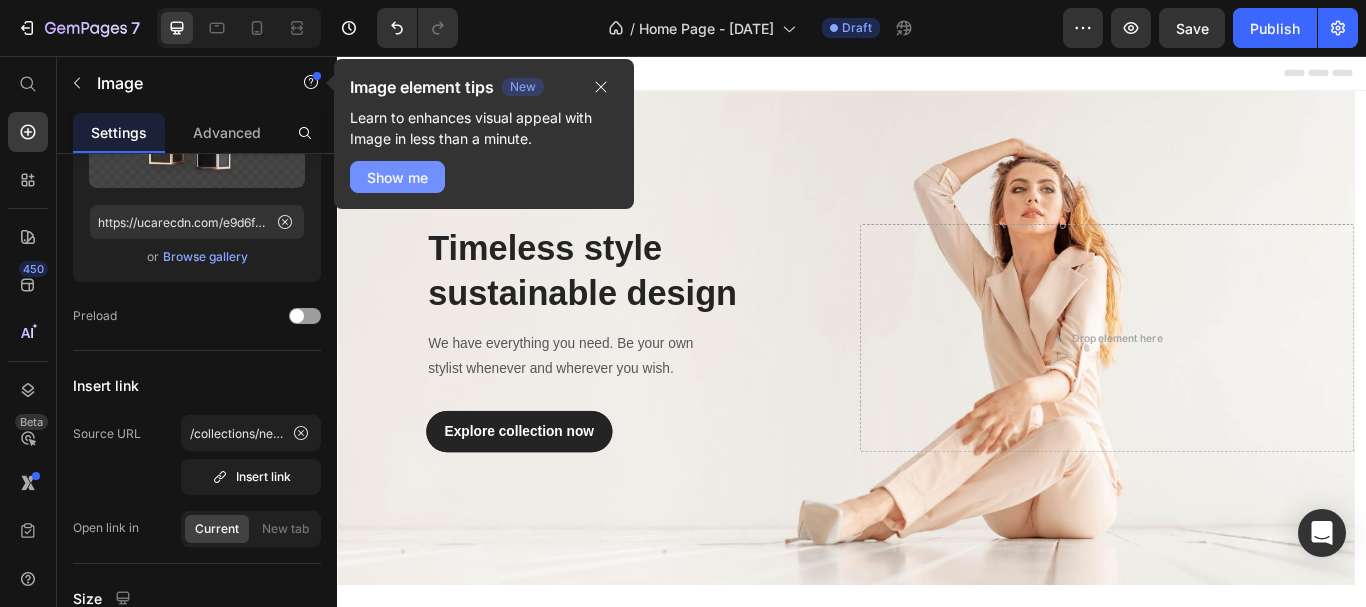 click on "Show me" at bounding box center (397, 177) 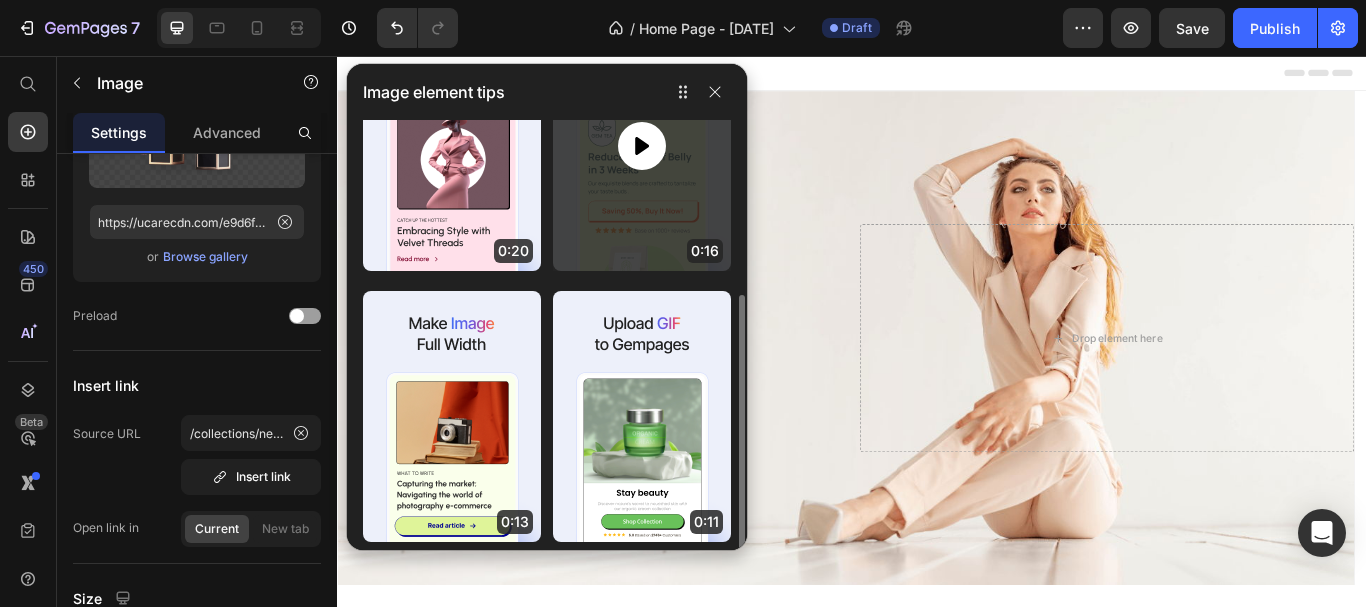 scroll, scrollTop: 156, scrollLeft: 0, axis: vertical 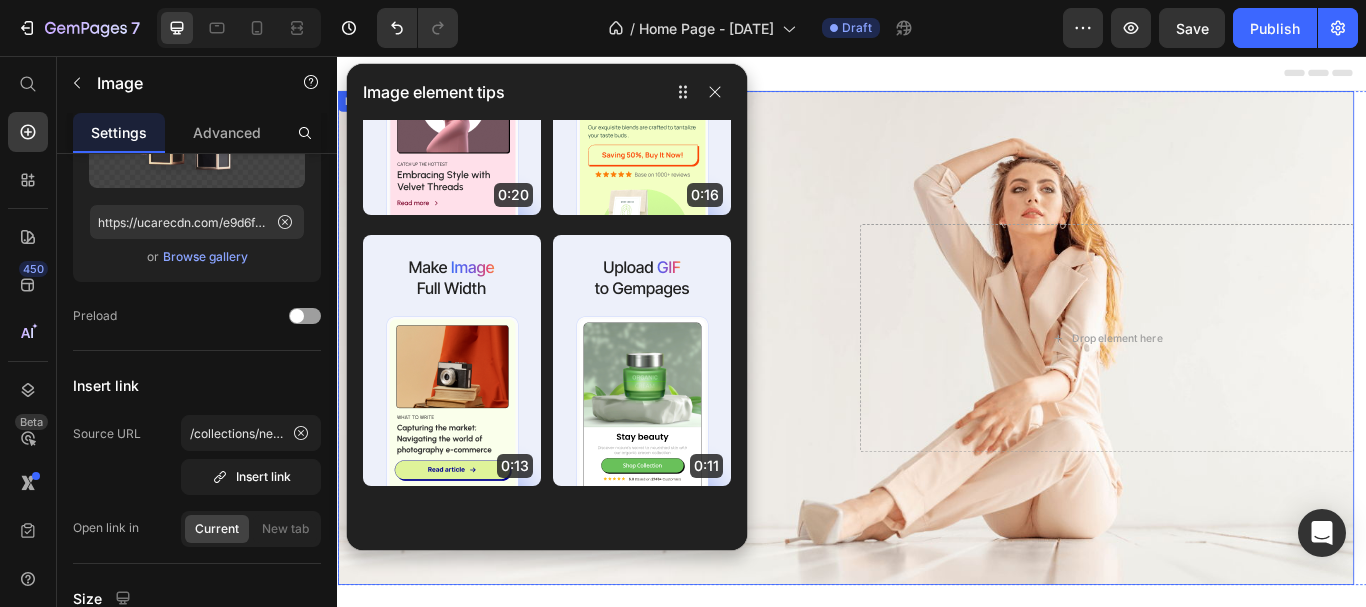 click at bounding box center [929, 385] 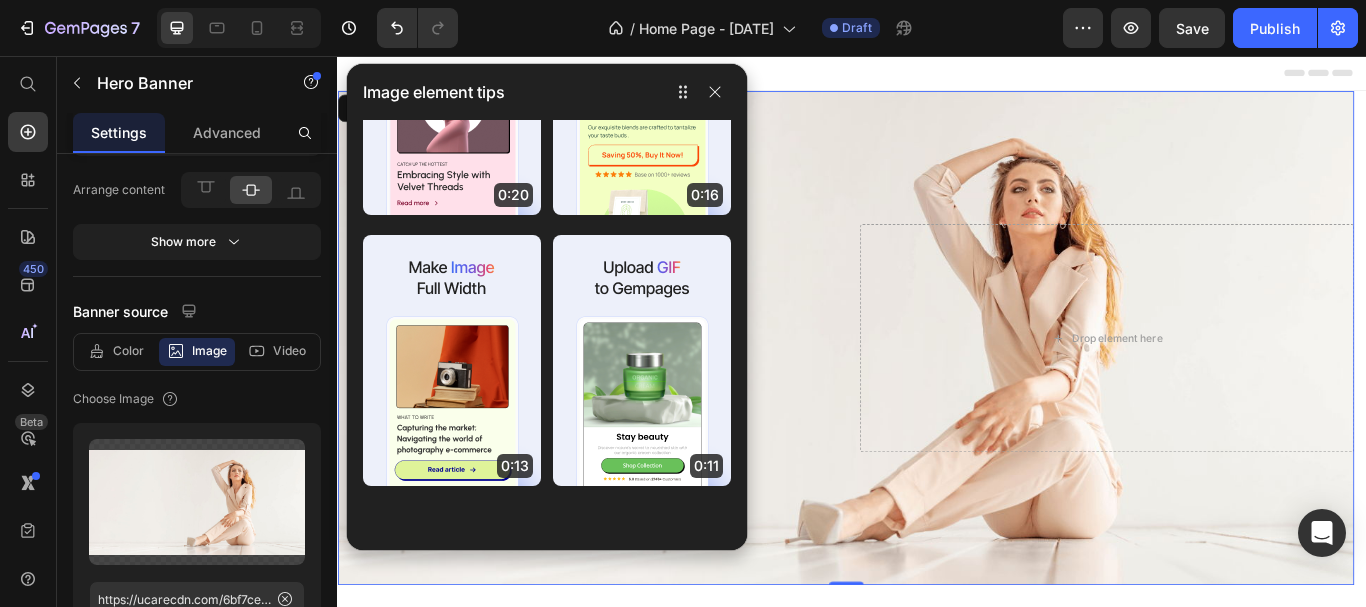 scroll, scrollTop: 0, scrollLeft: 0, axis: both 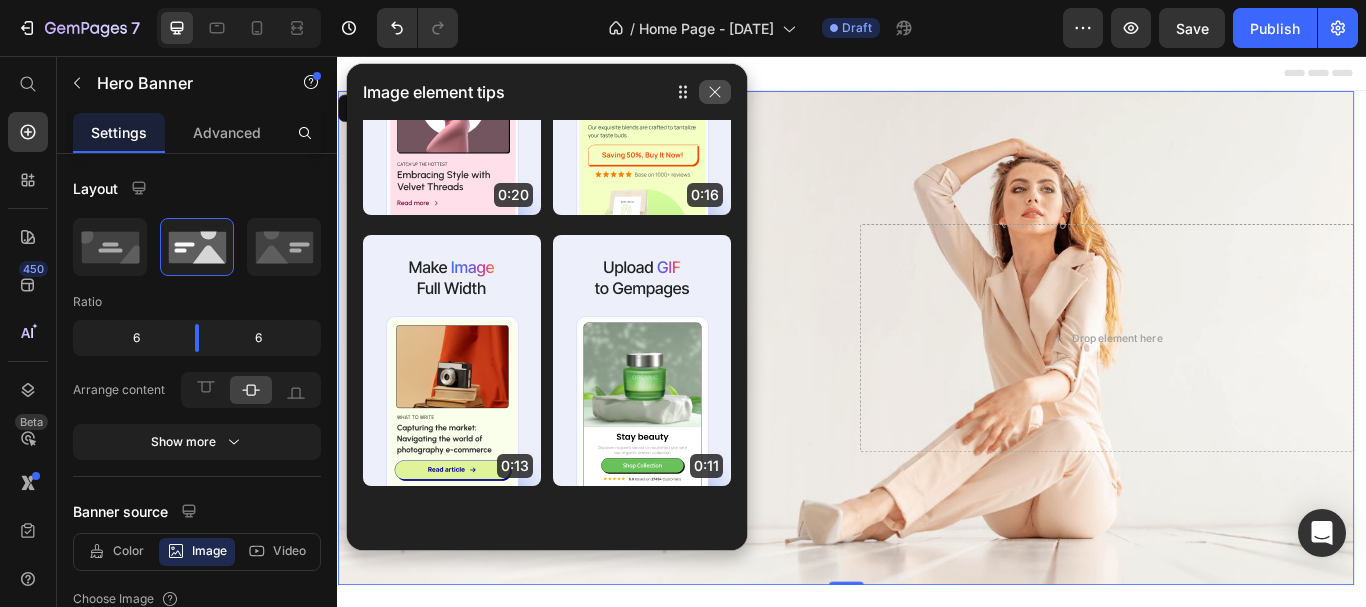 click 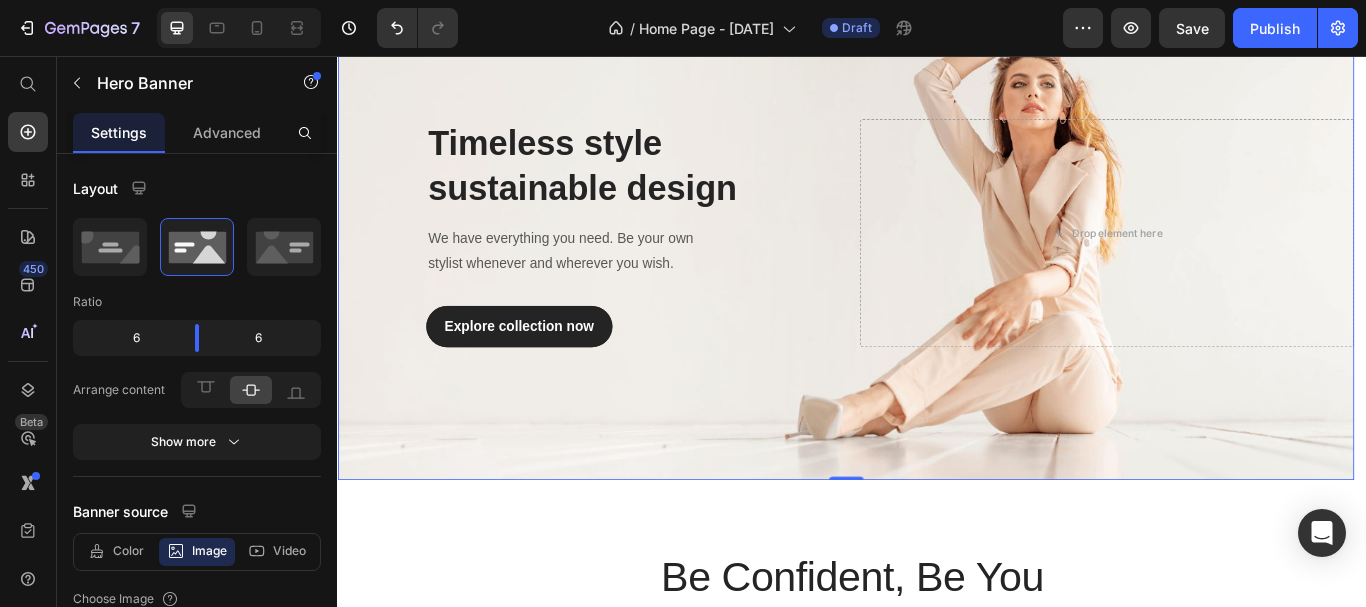 scroll, scrollTop: 100, scrollLeft: 0, axis: vertical 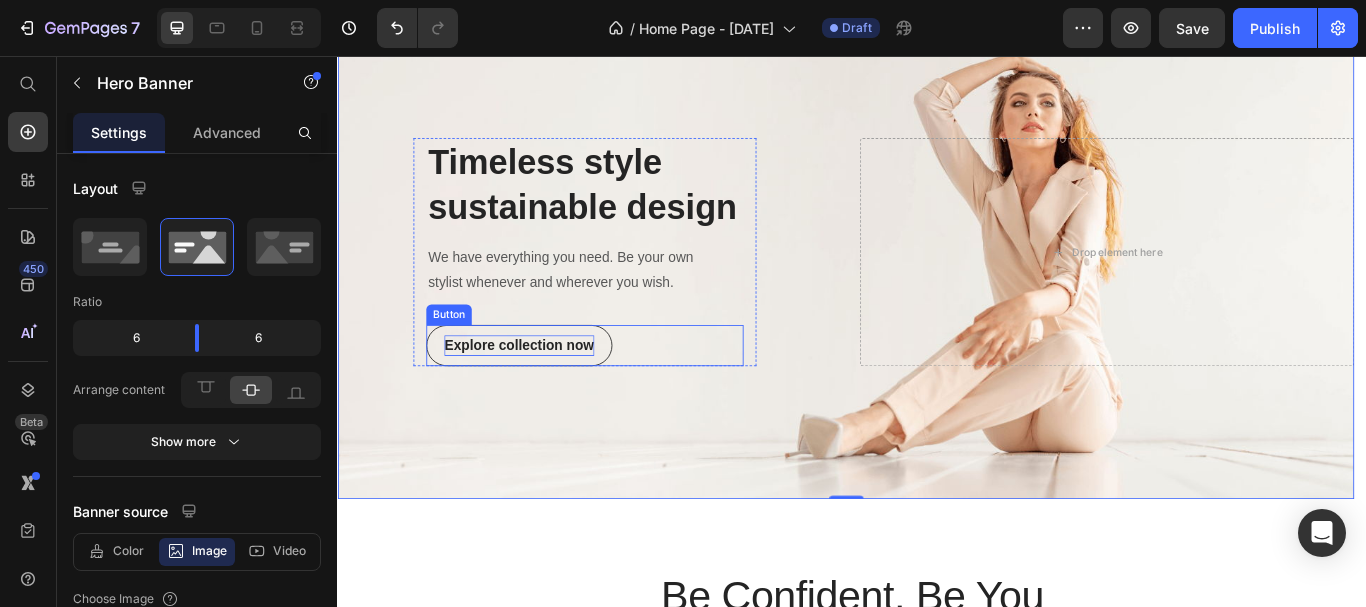 click on "Explore collection now" at bounding box center (548, 394) 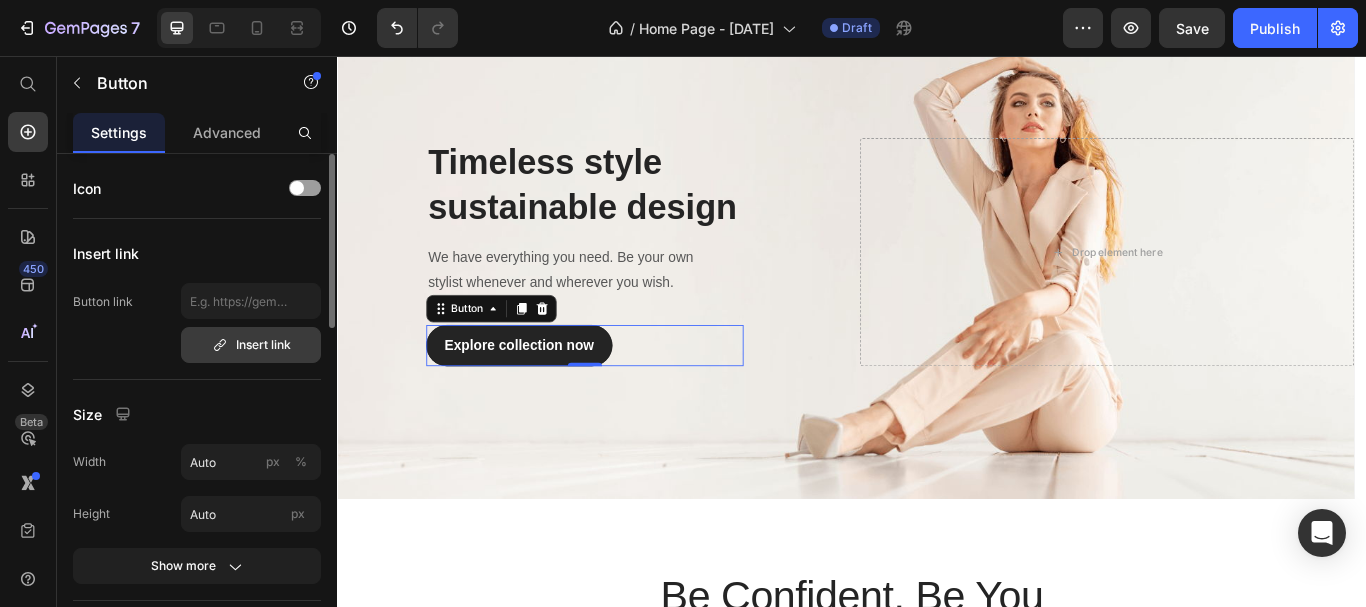 click 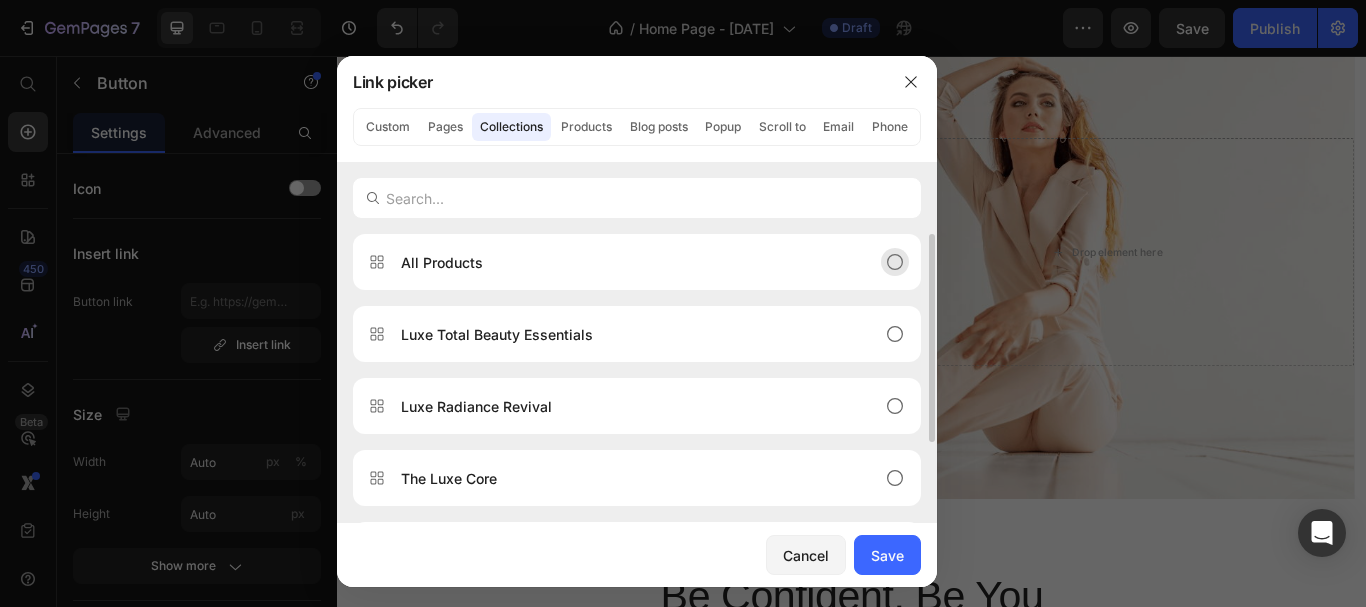 click 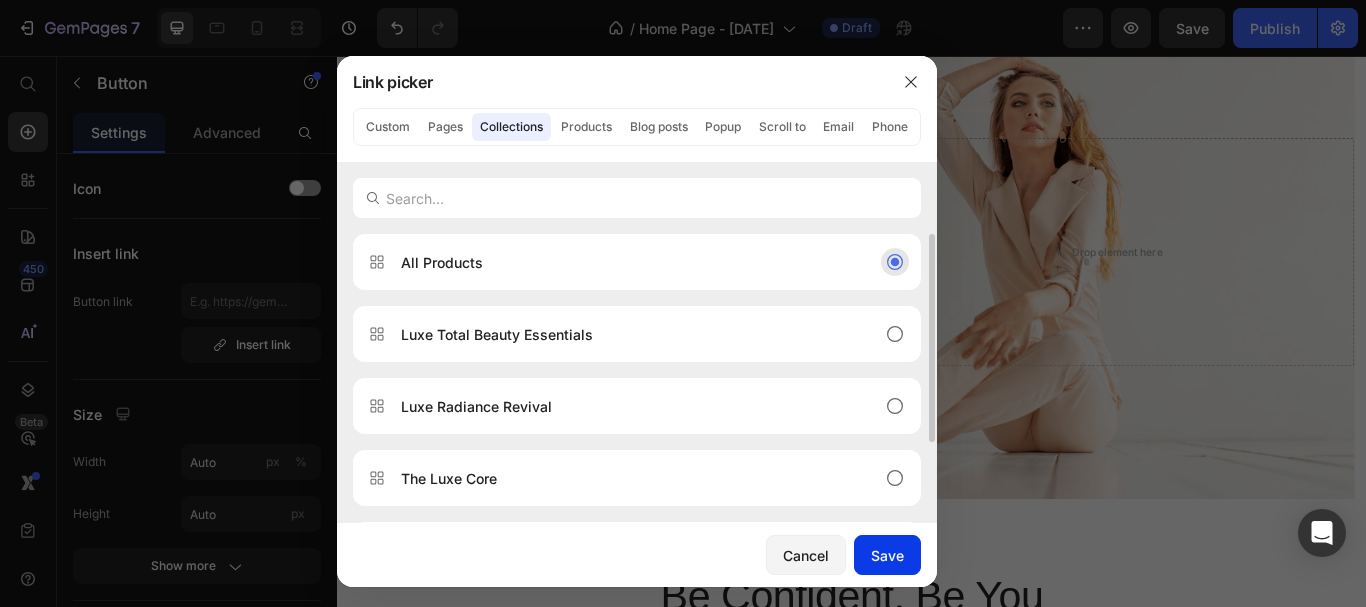 click on "Save" at bounding box center [887, 555] 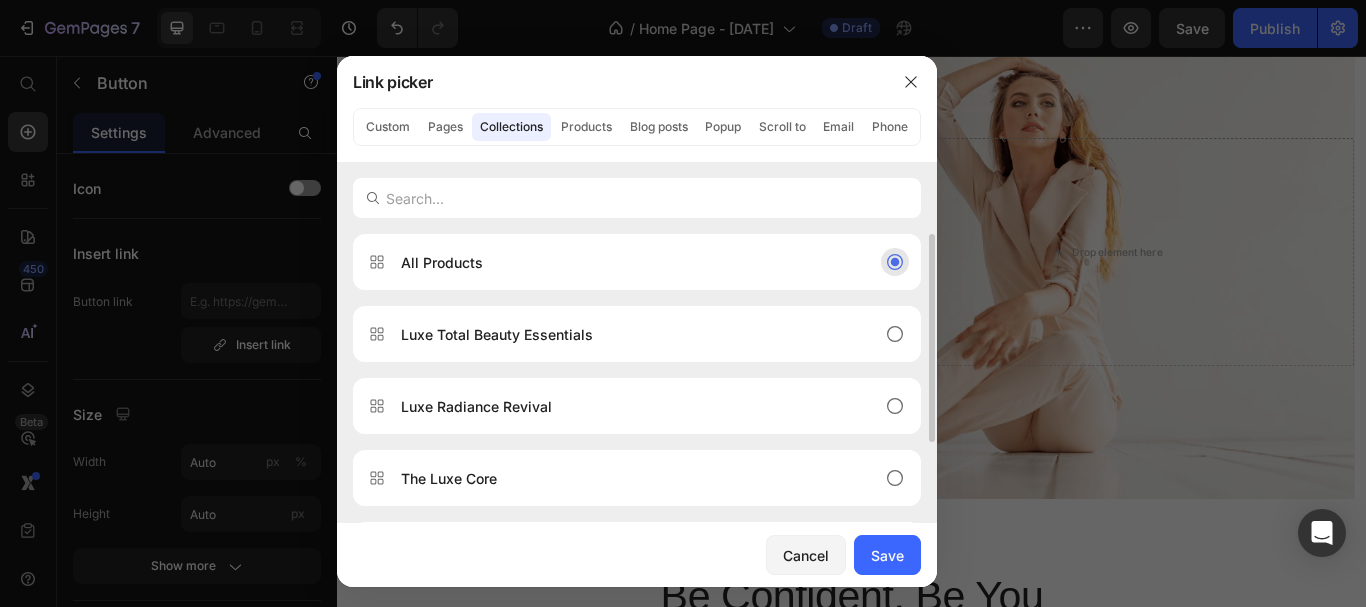 type on "/collections/all" 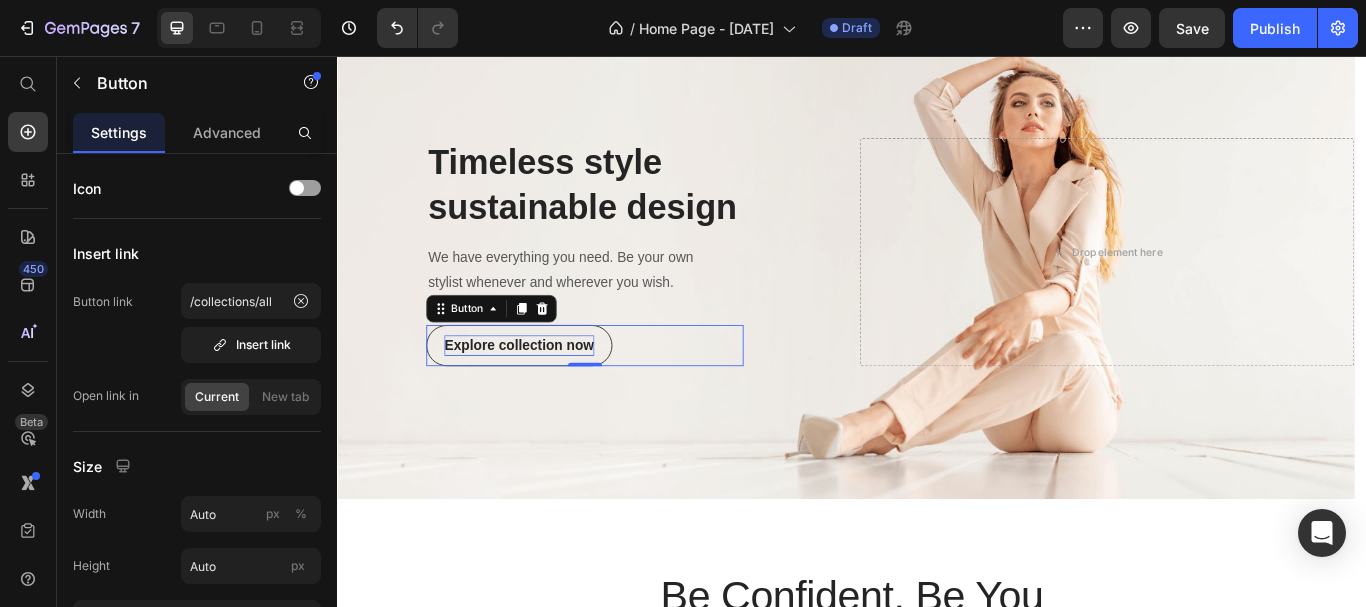 click on "Explore collection now" at bounding box center [548, 394] 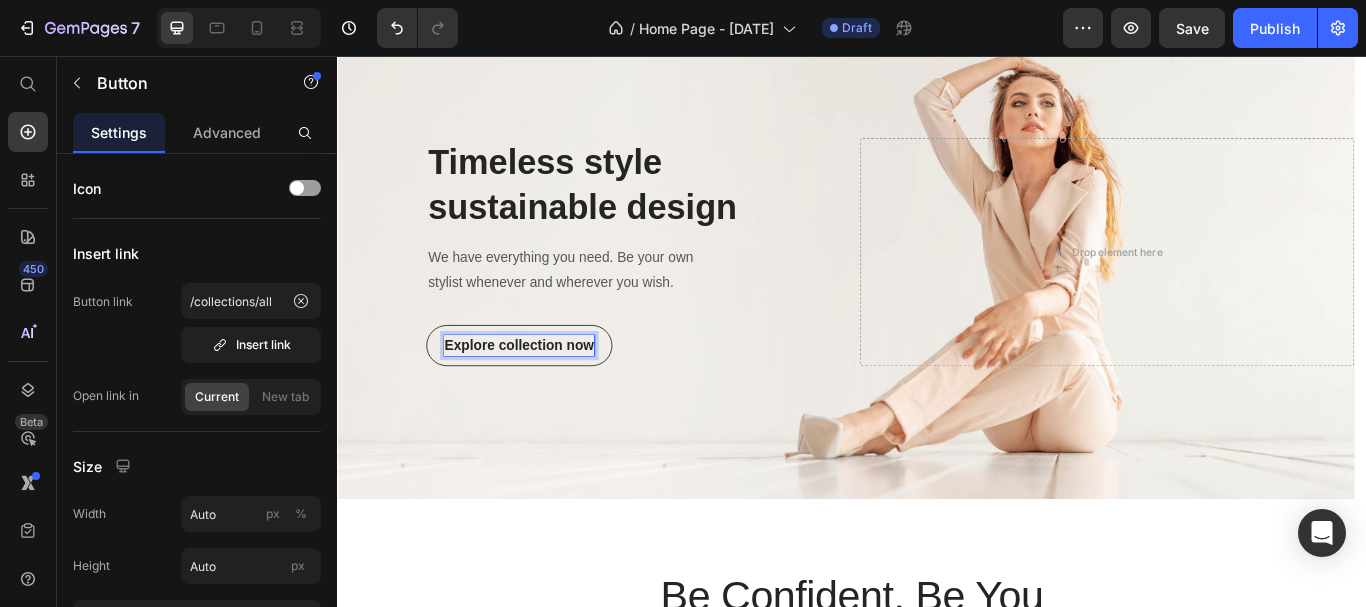 click on "Explore collection now" at bounding box center (548, 394) 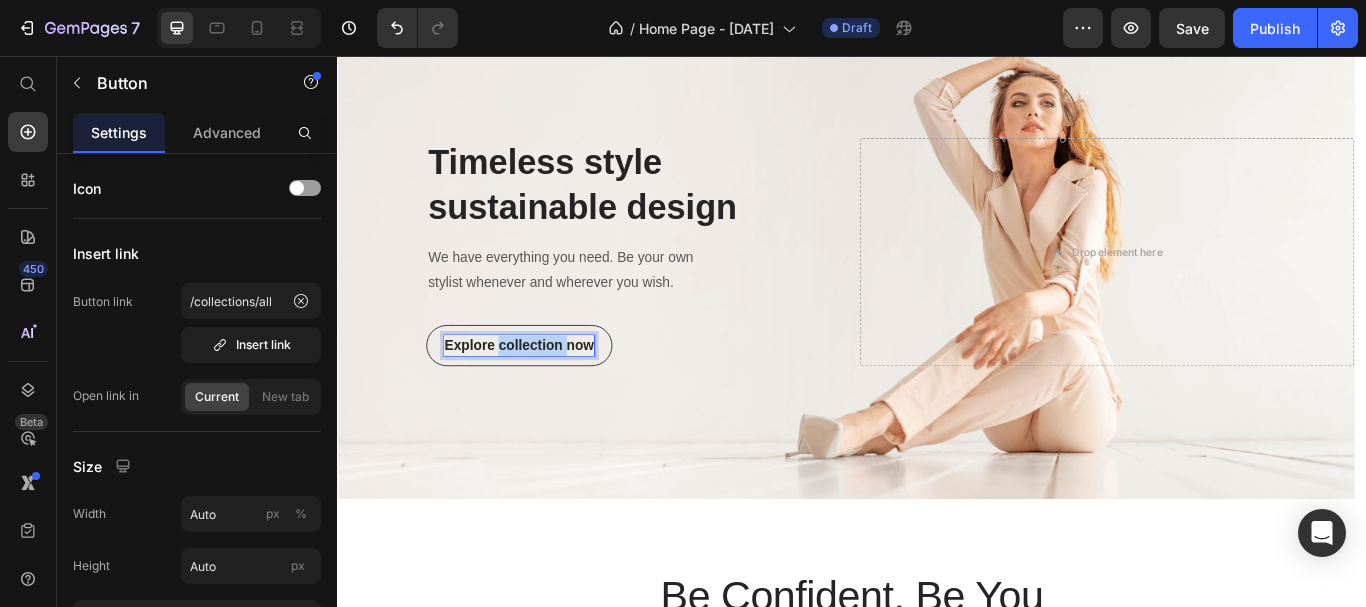 drag, startPoint x: 602, startPoint y: 394, endPoint x: 525, endPoint y: 389, distance: 77.16217 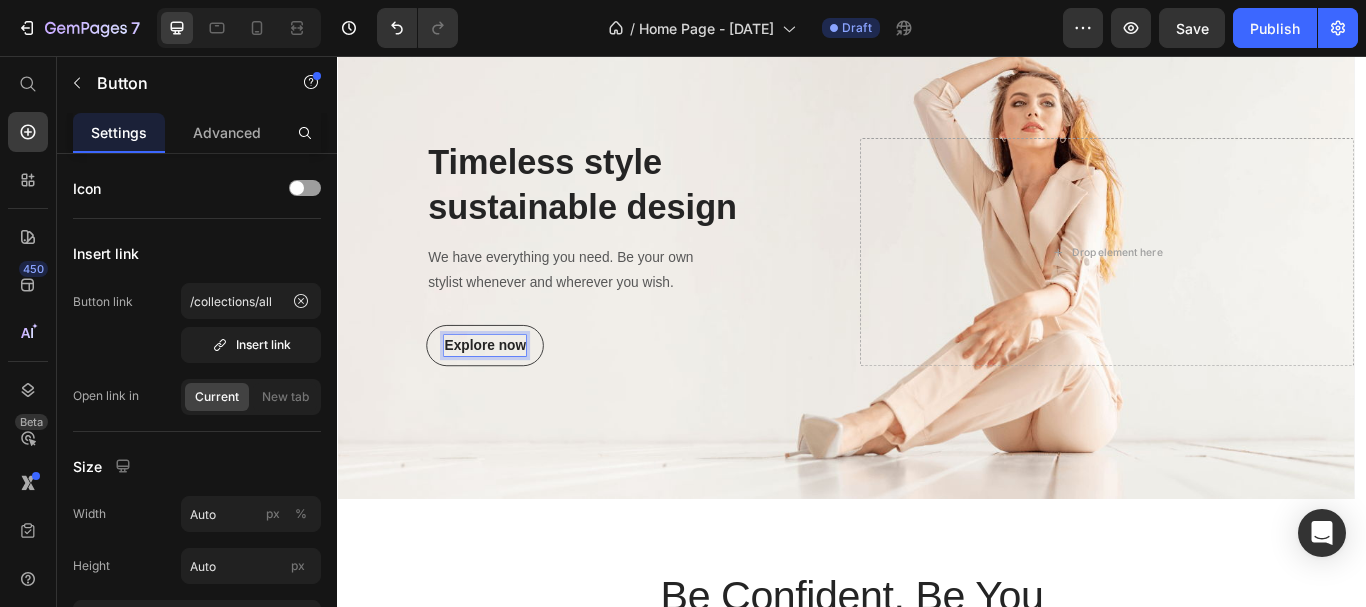 click on "Explore now" at bounding box center [508, 394] 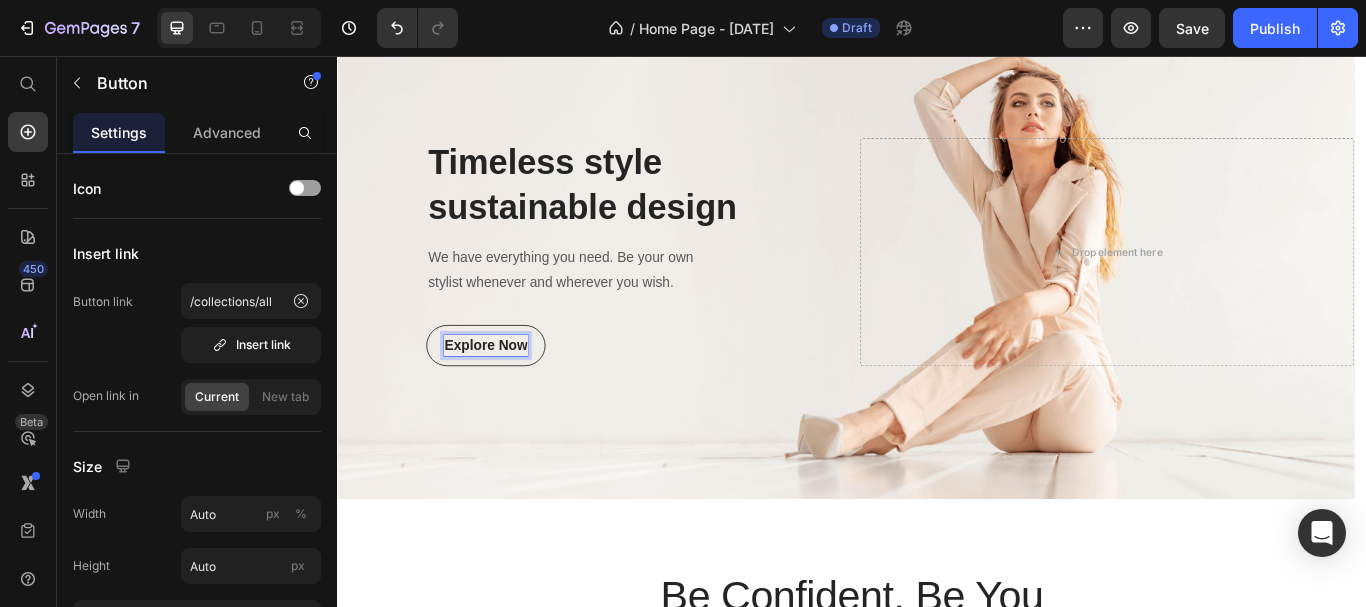 click on "Explore Now Button   0" at bounding box center (625, 394) 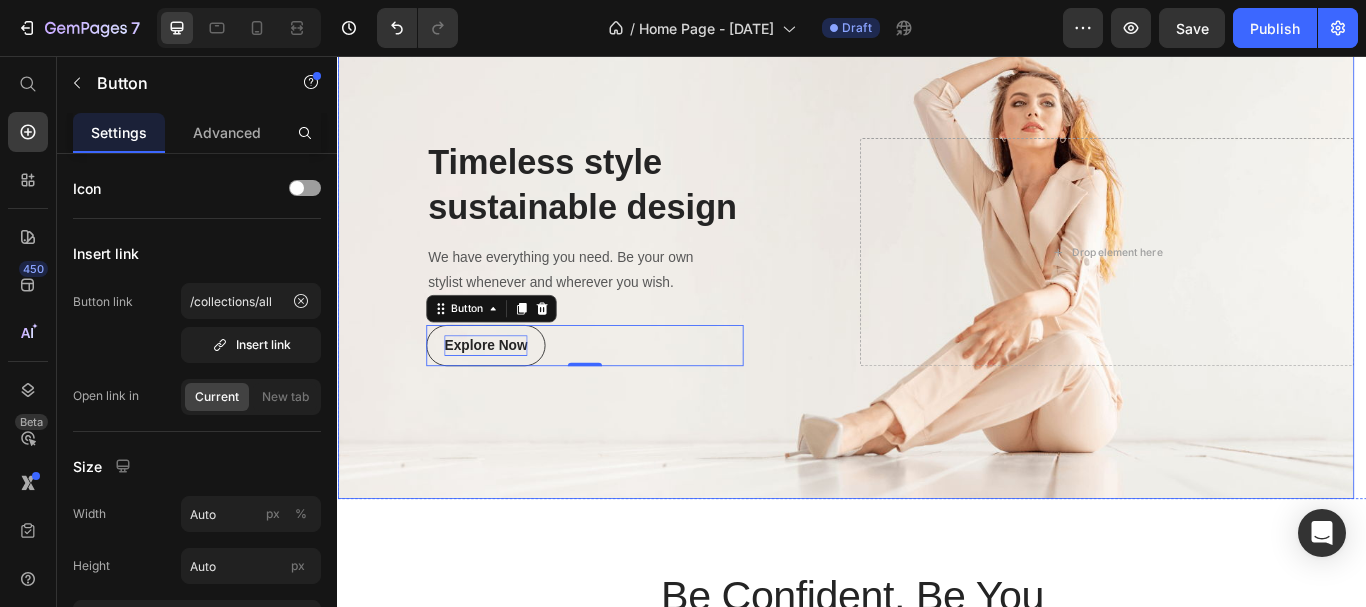 click at bounding box center [929, 285] 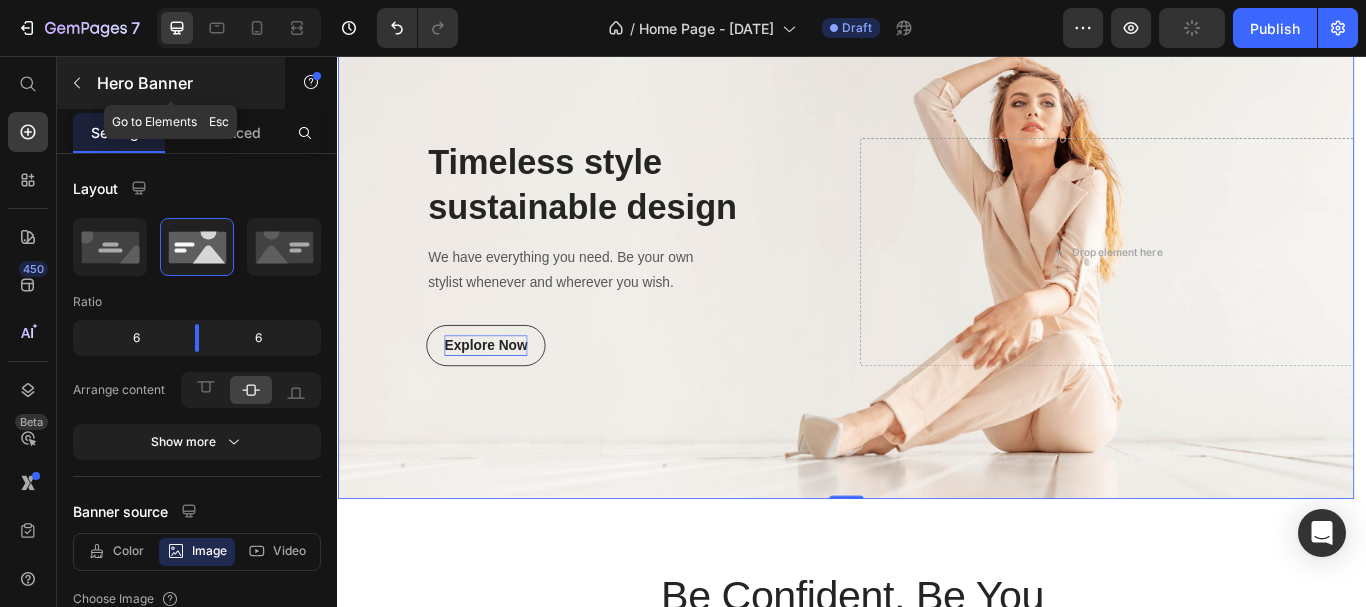 click 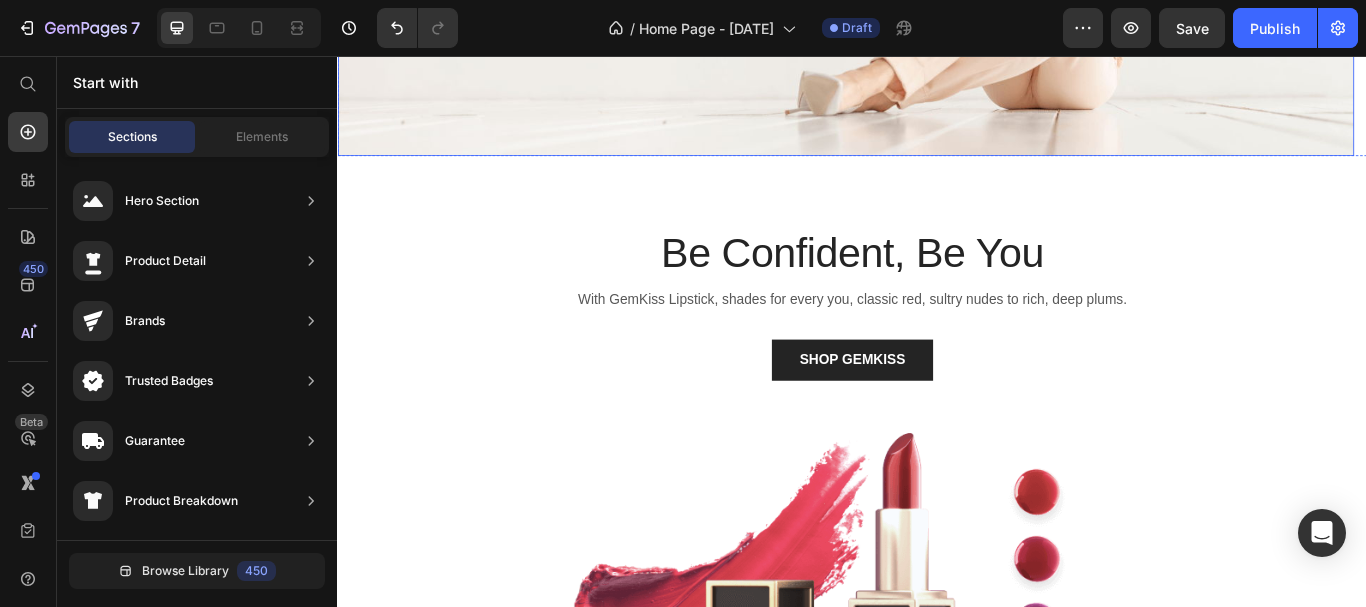 scroll, scrollTop: 600, scrollLeft: 0, axis: vertical 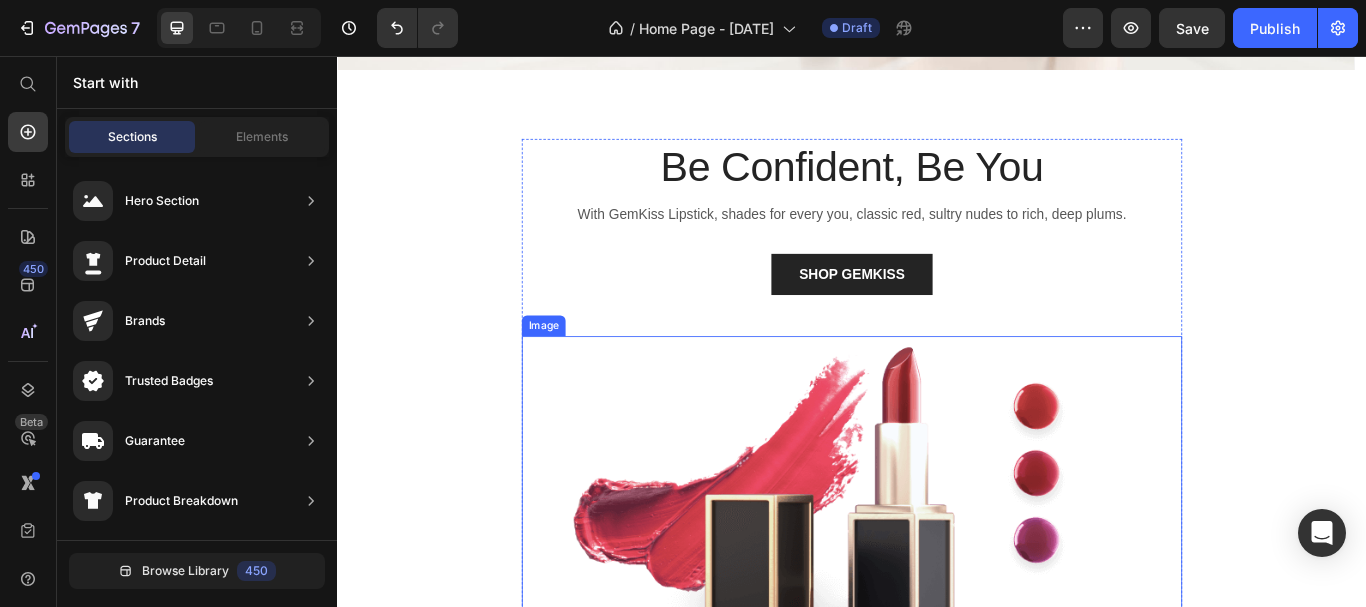 click at bounding box center (937, 575) 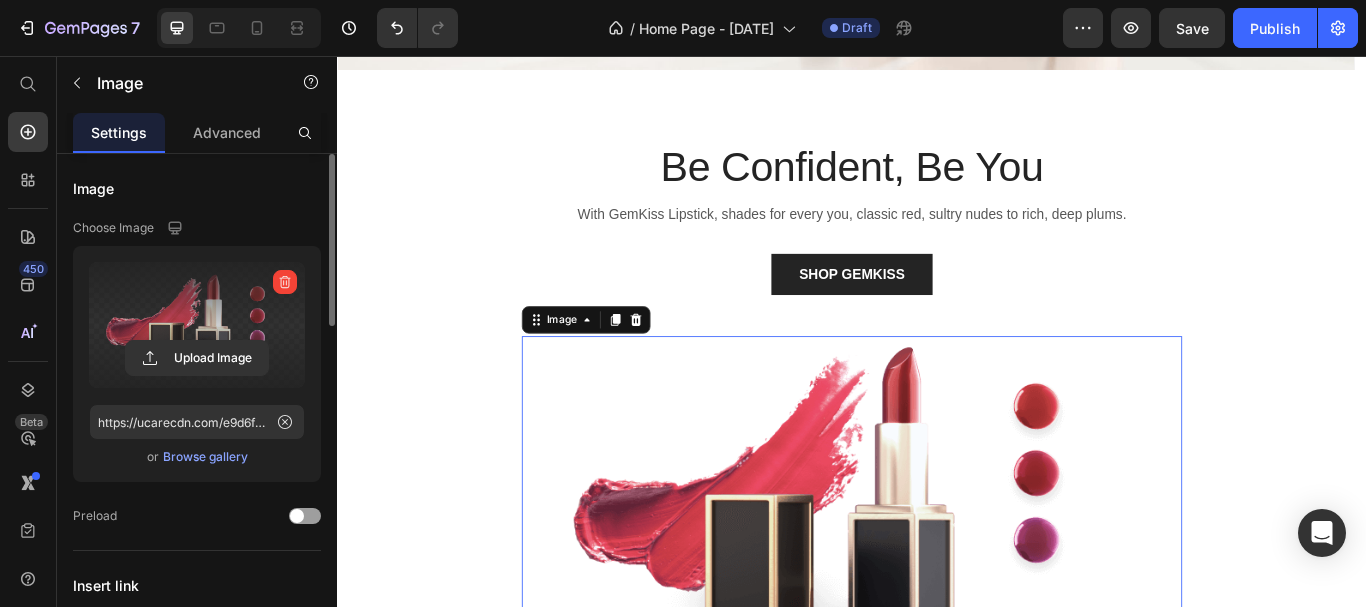 click at bounding box center [197, 325] 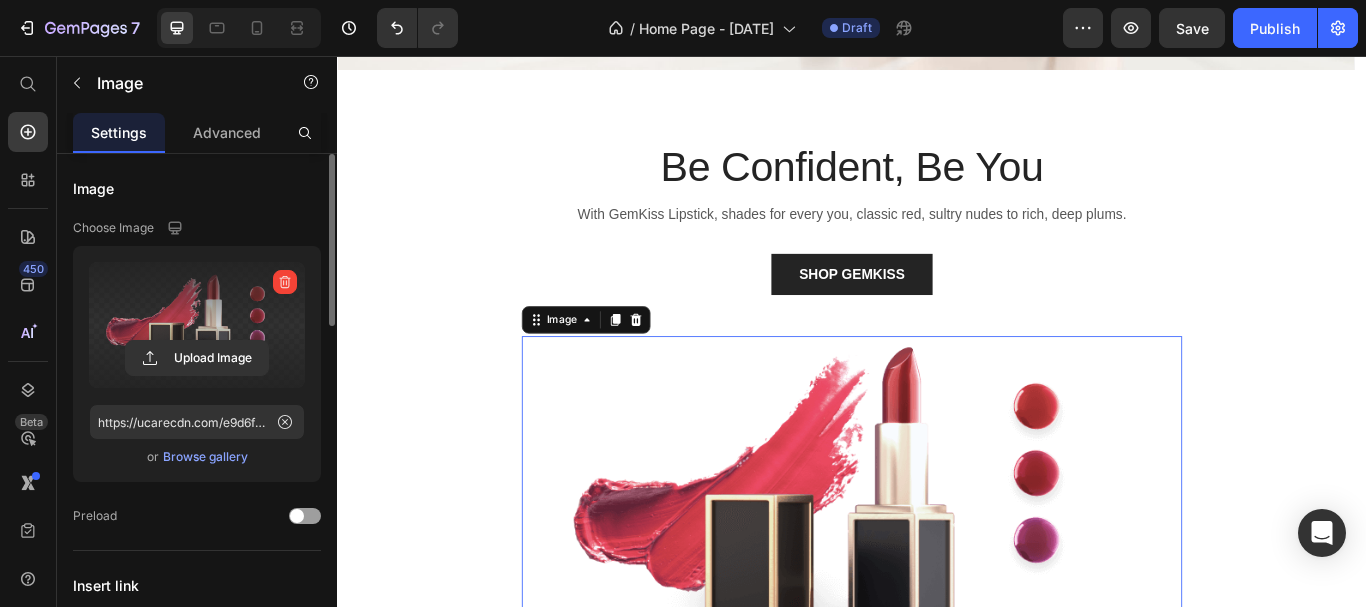 click 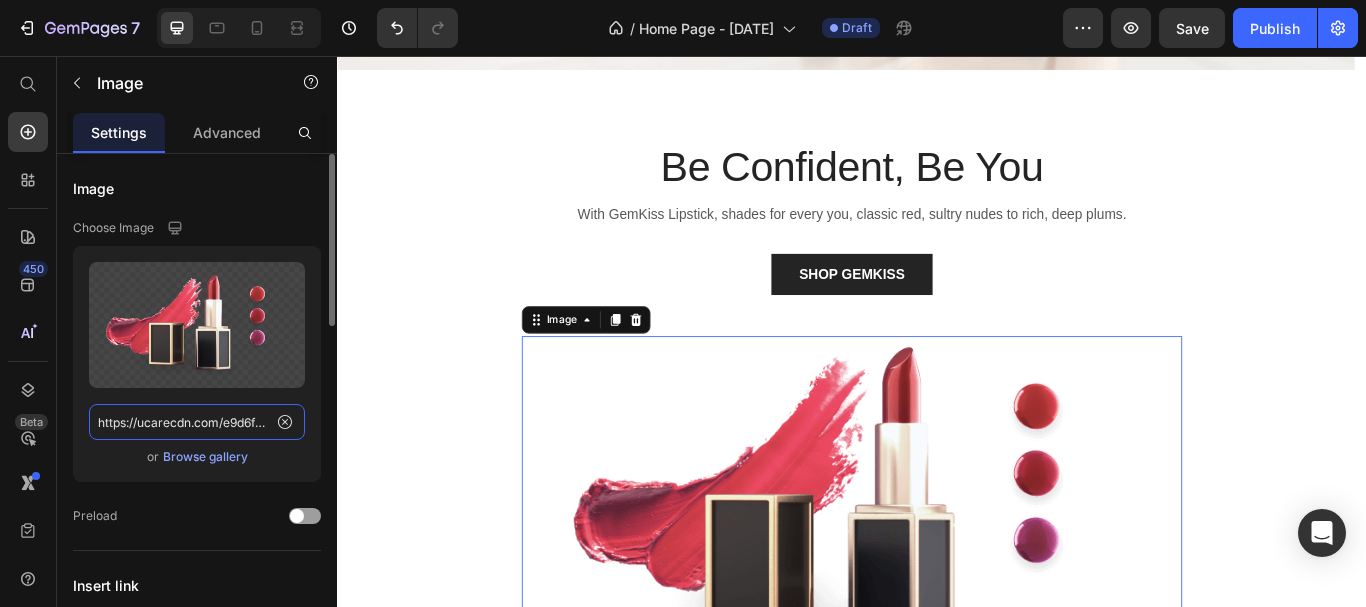 click on "https://ucarecdn.com/e9d6f09c-4fea-4c98-967f-0354165ee34c/-/format/auto/" 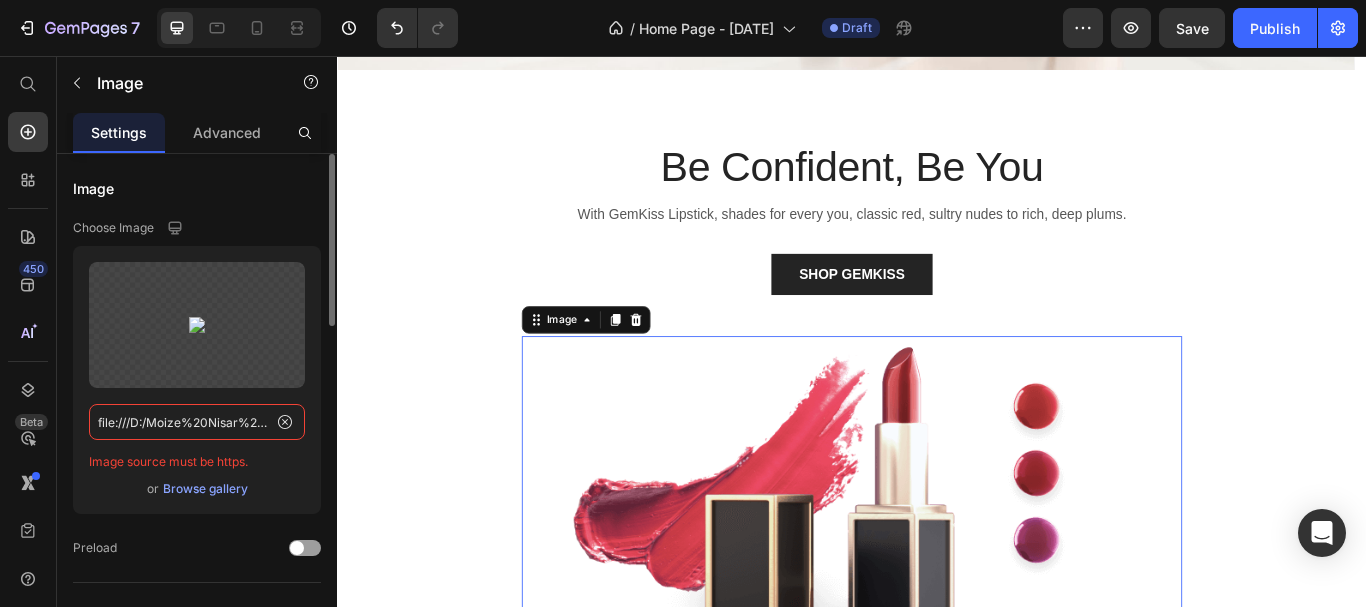 scroll, scrollTop: 0, scrollLeft: 1190, axis: horizontal 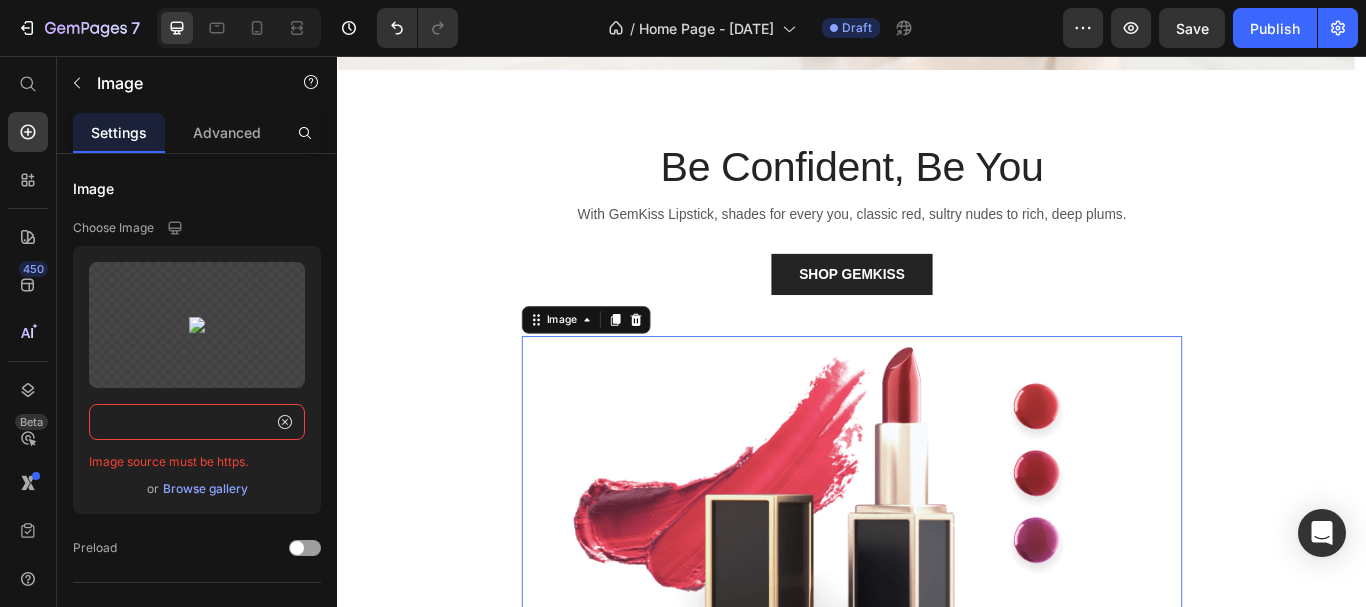 type on "file:///D:/Moize%20Nisar%20System%20Backup/Luxe%20Beauty%20Lab%20Private%20labelling/Luxe%20beauty%20LAb/GemPage%20builder%20Pics/gempages_552953369023480773-a1436afe-c8df-4e67-9fce-662788ef7538.webp" 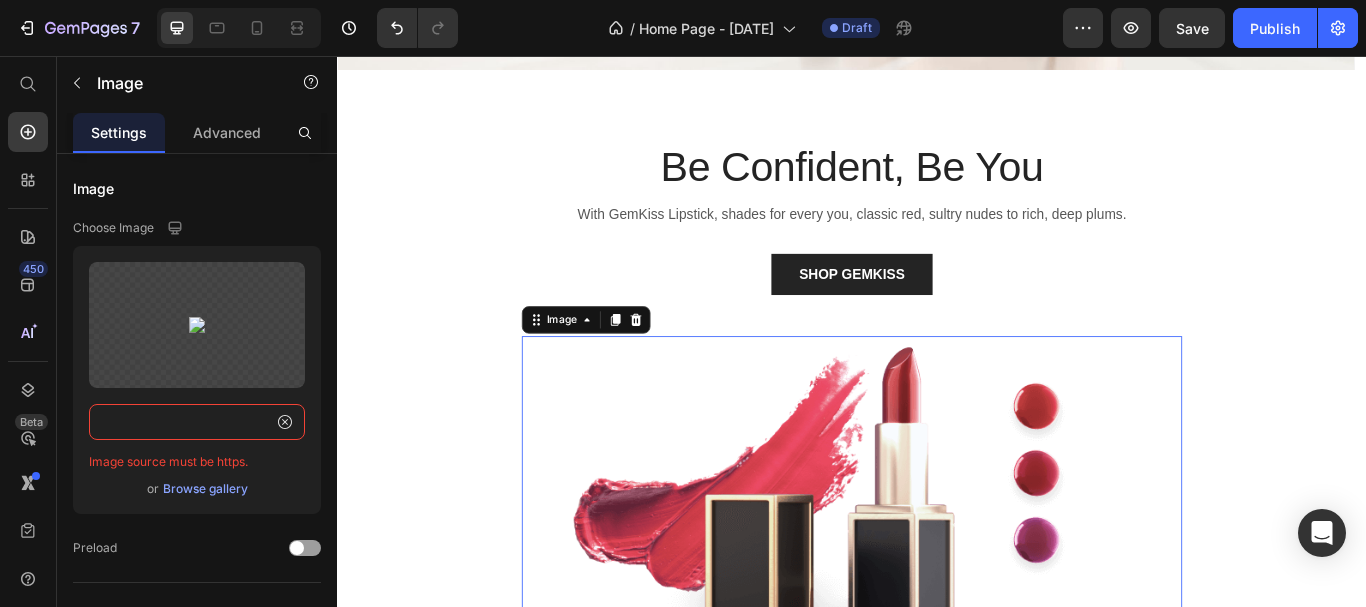 scroll, scrollTop: 0, scrollLeft: 0, axis: both 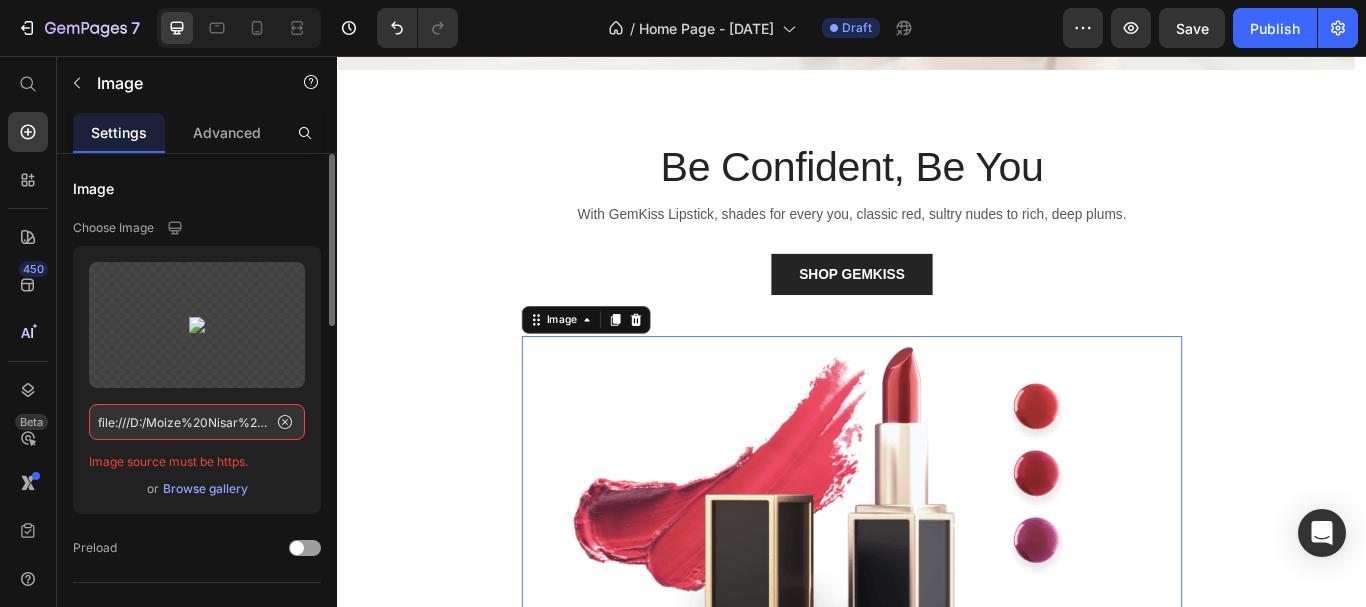 click on "Browse gallery" at bounding box center (205, 489) 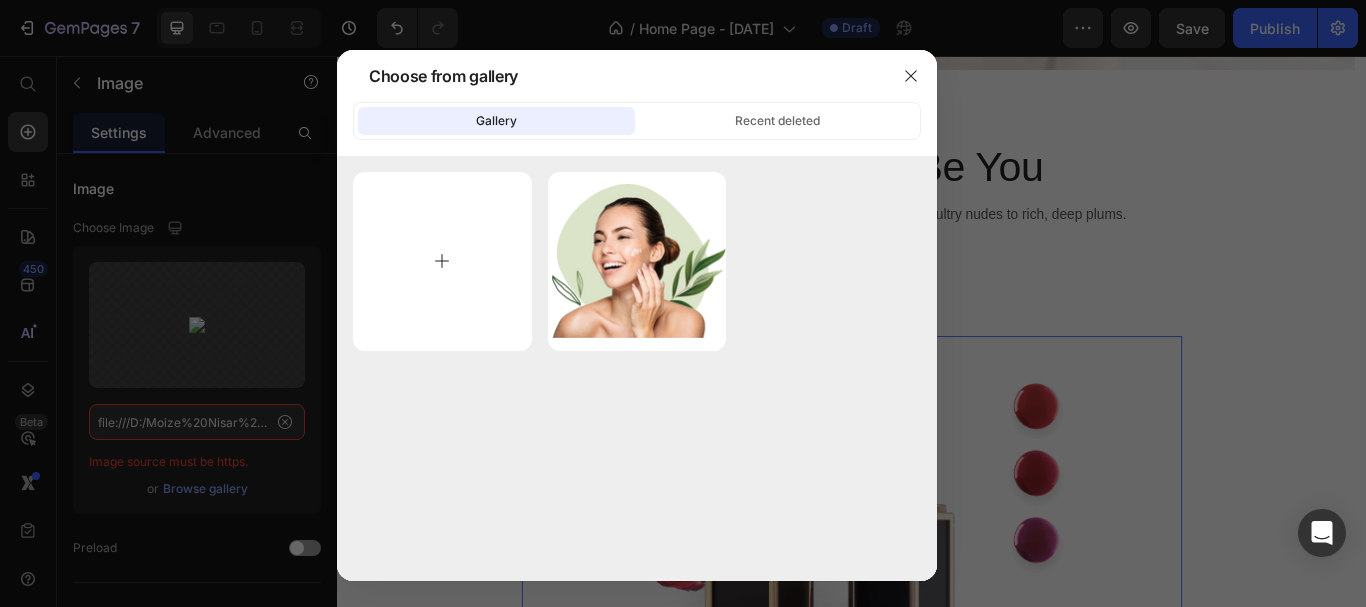 click at bounding box center [442, 261] 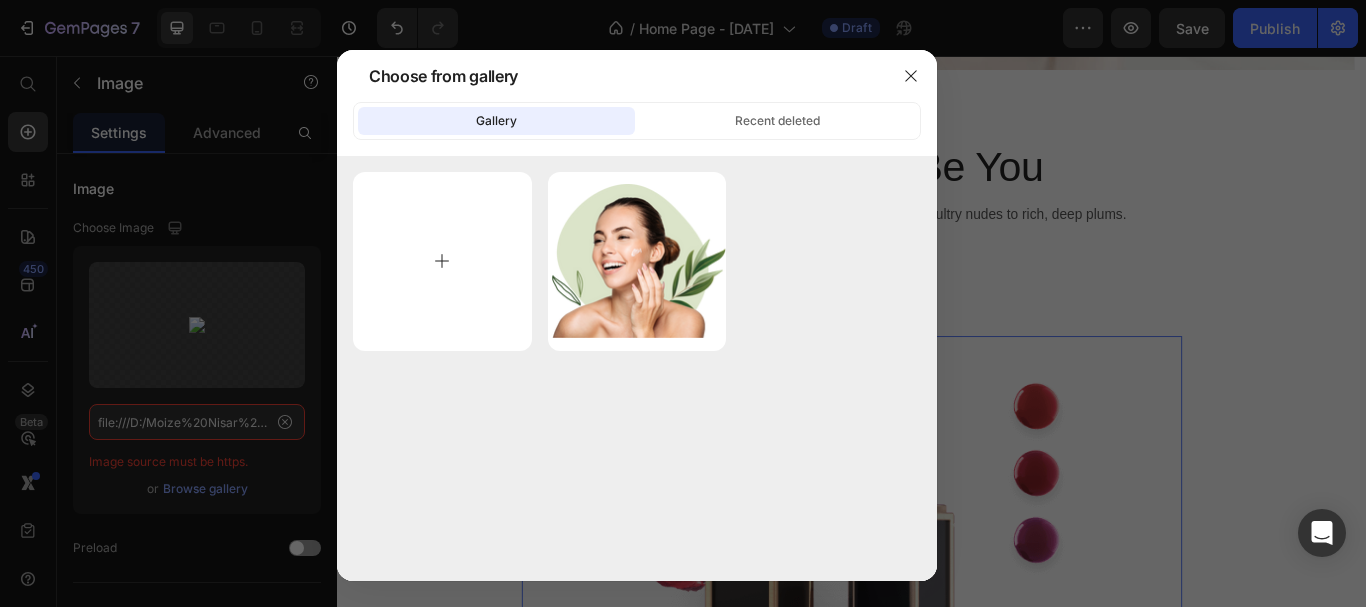 type on "C:\fakepath\1.webp" 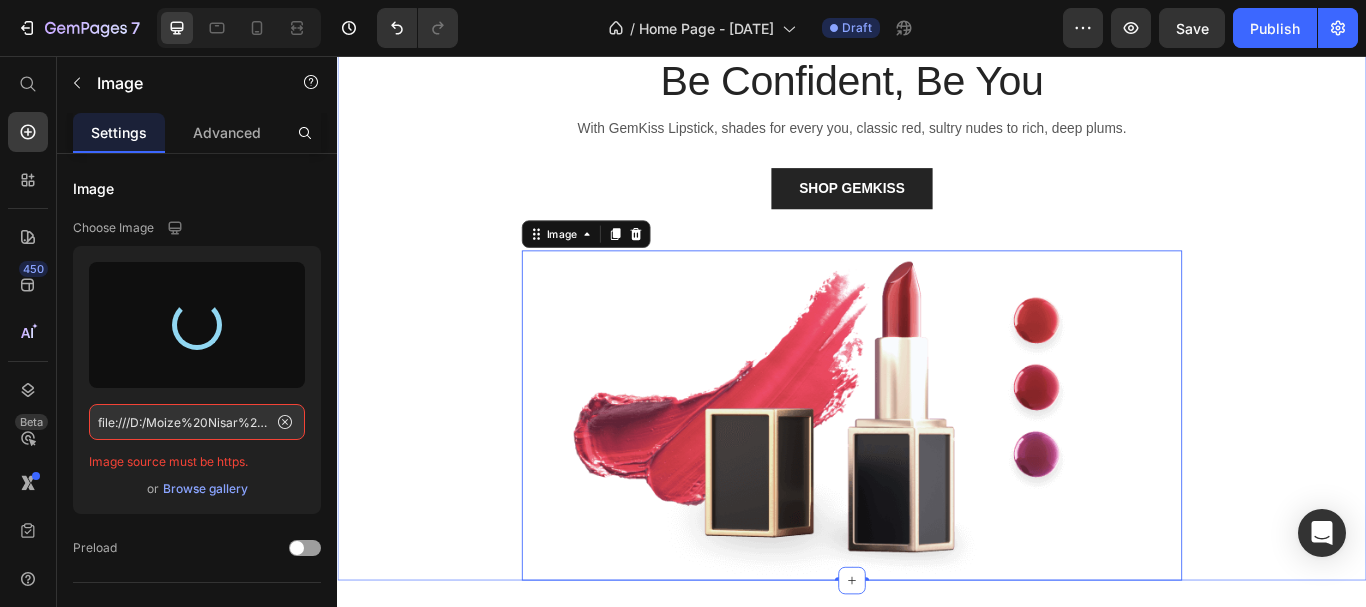 type on "https://cdn.shopify.com/s/files/1/0694/6684/9327/files/gempages_575256257531740746-b7595769-80fa-4437-a752-c265b09b334c.webp" 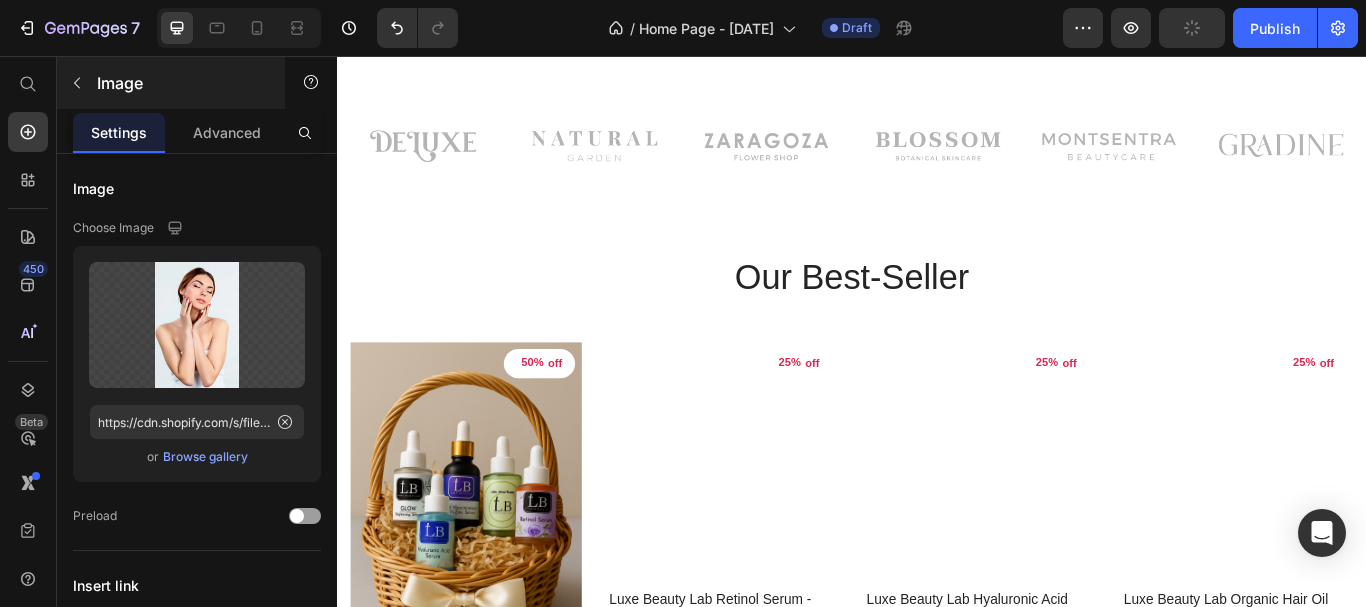 scroll, scrollTop: 1900, scrollLeft: 0, axis: vertical 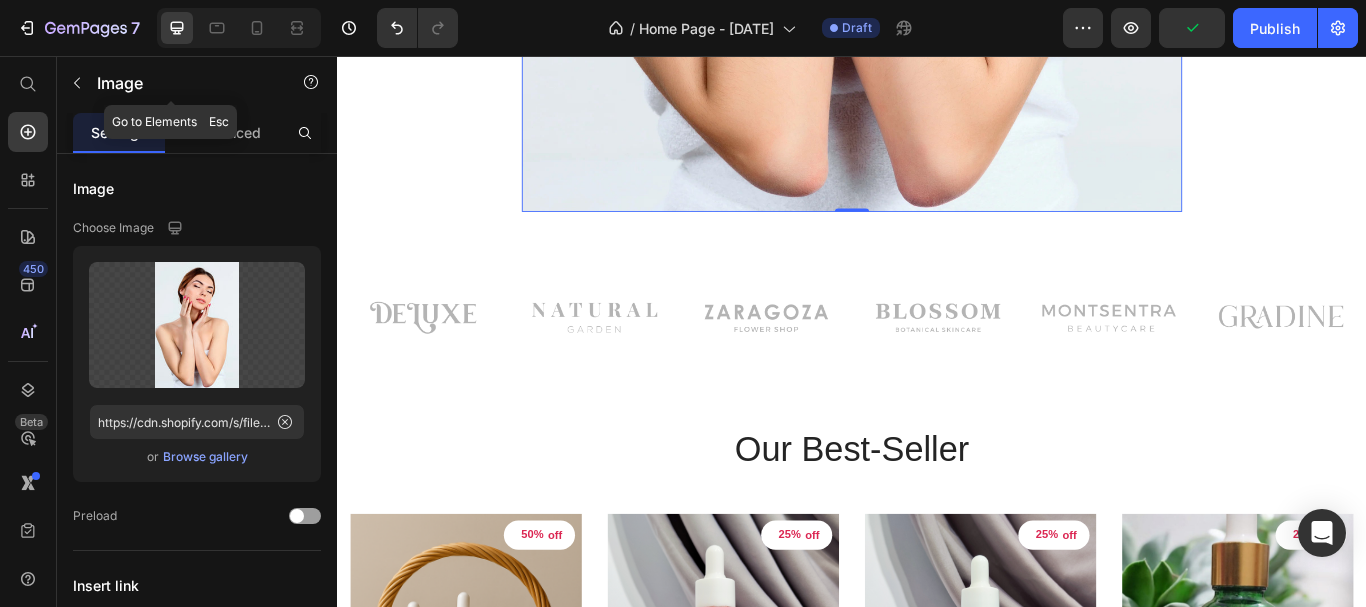 click 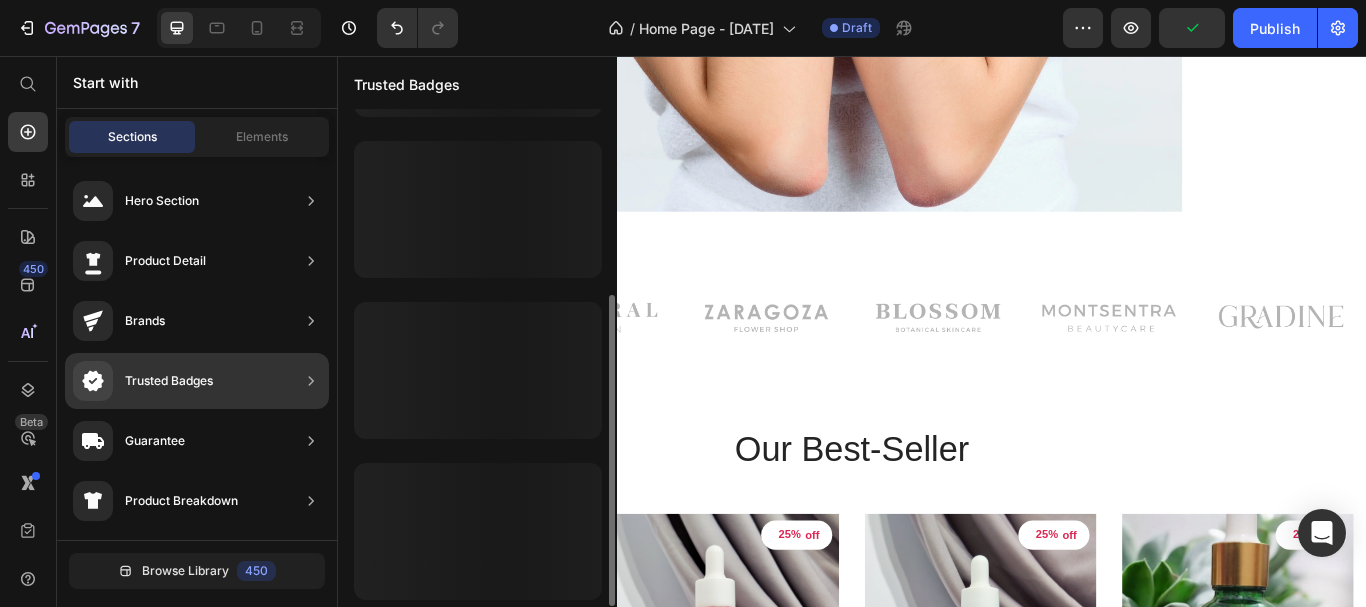 scroll, scrollTop: 296, scrollLeft: 0, axis: vertical 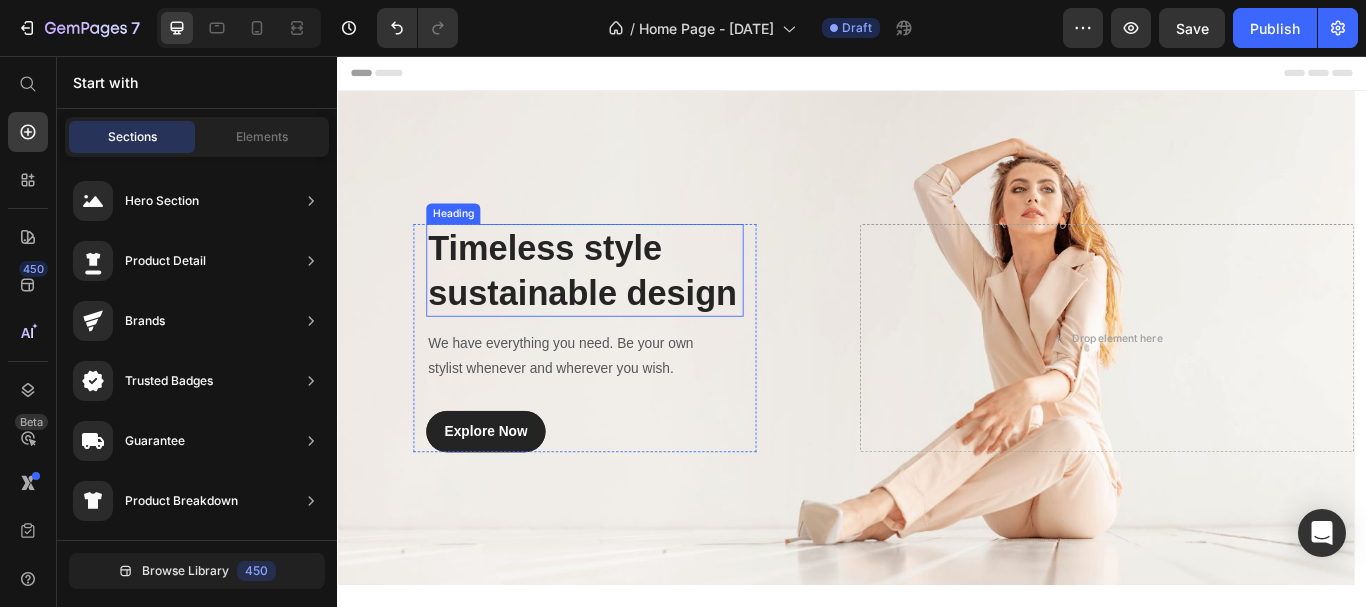 click on "Timeless style sustainable design" at bounding box center [625, 306] 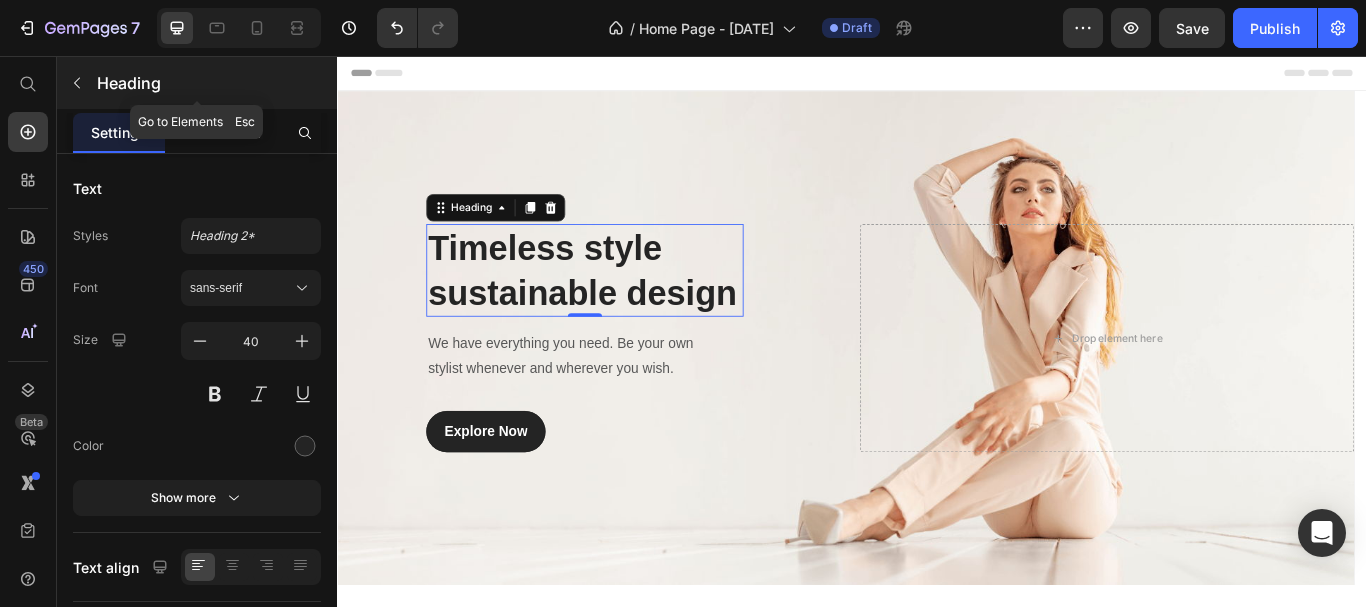 click 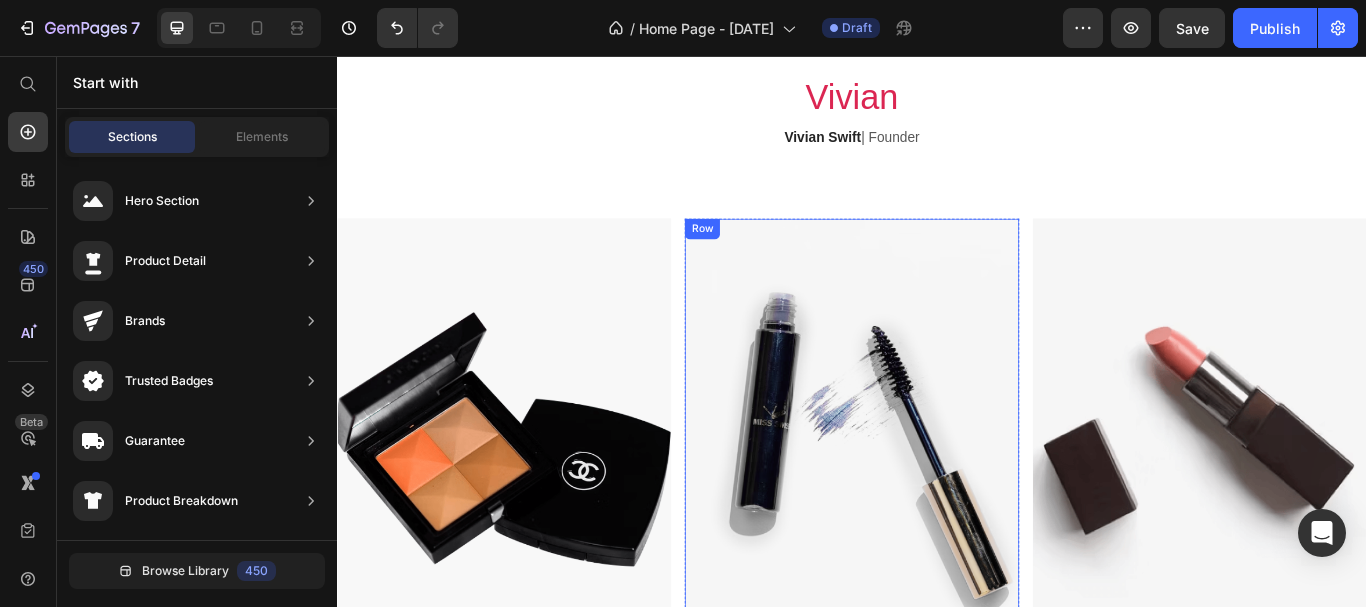 scroll, scrollTop: 3100, scrollLeft: 0, axis: vertical 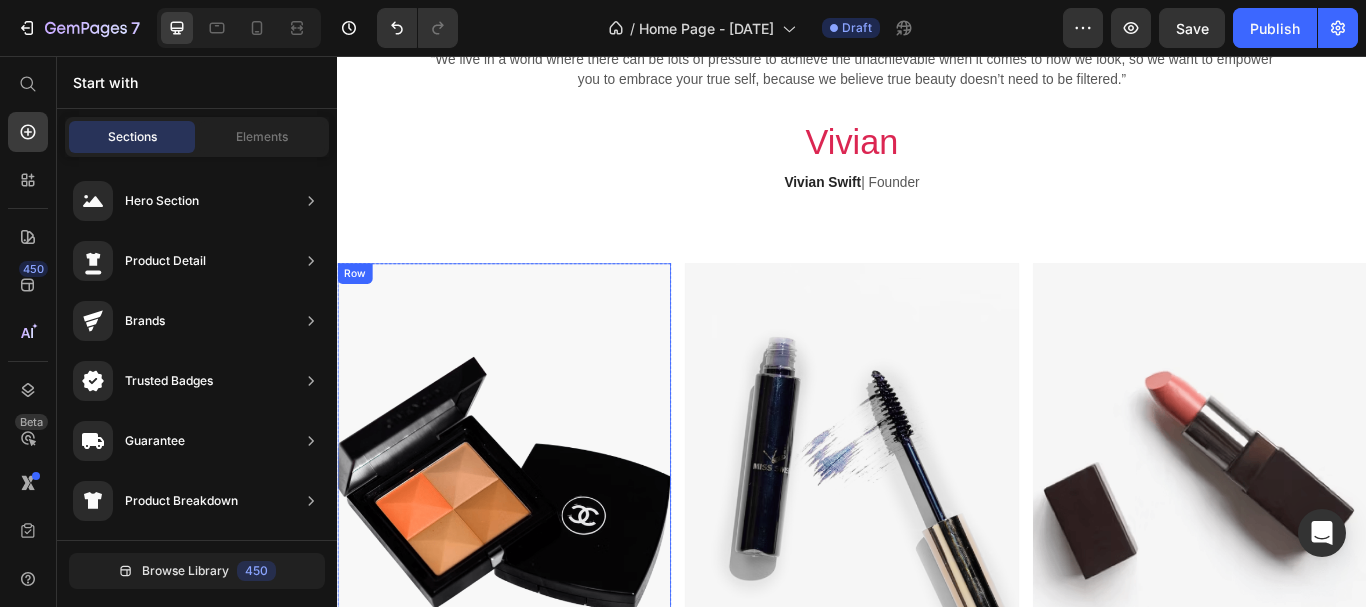 click on "FACE Text block SHOP NOW Text block Row" at bounding box center [531, 587] 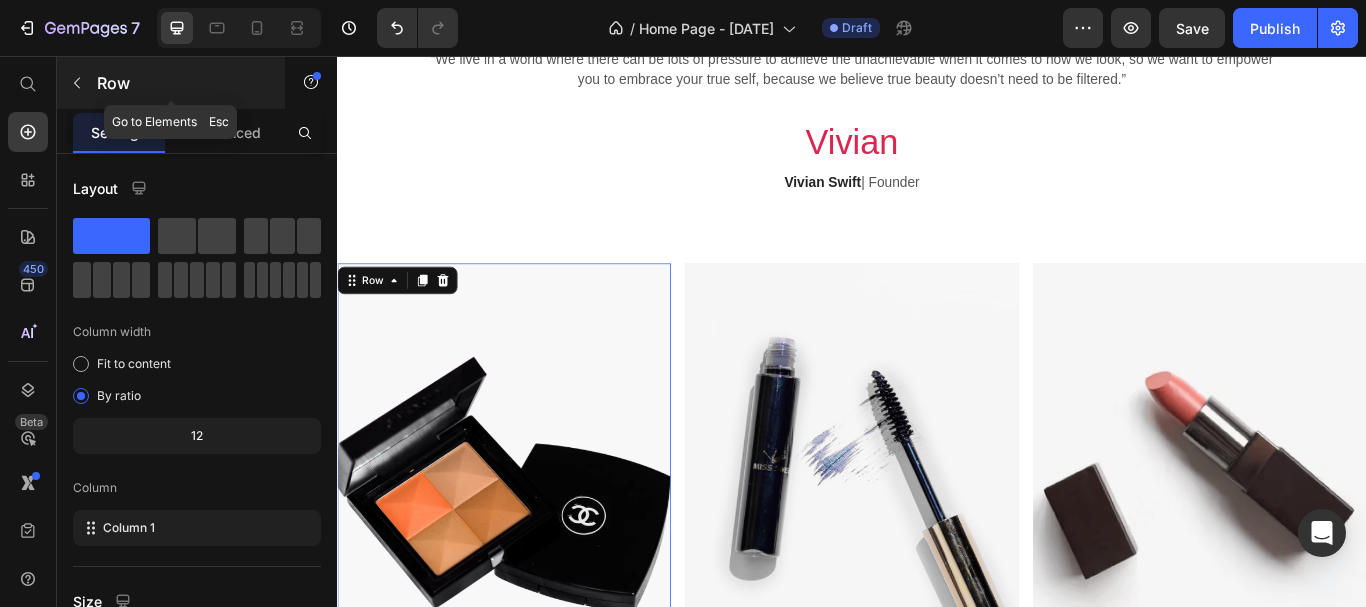 click 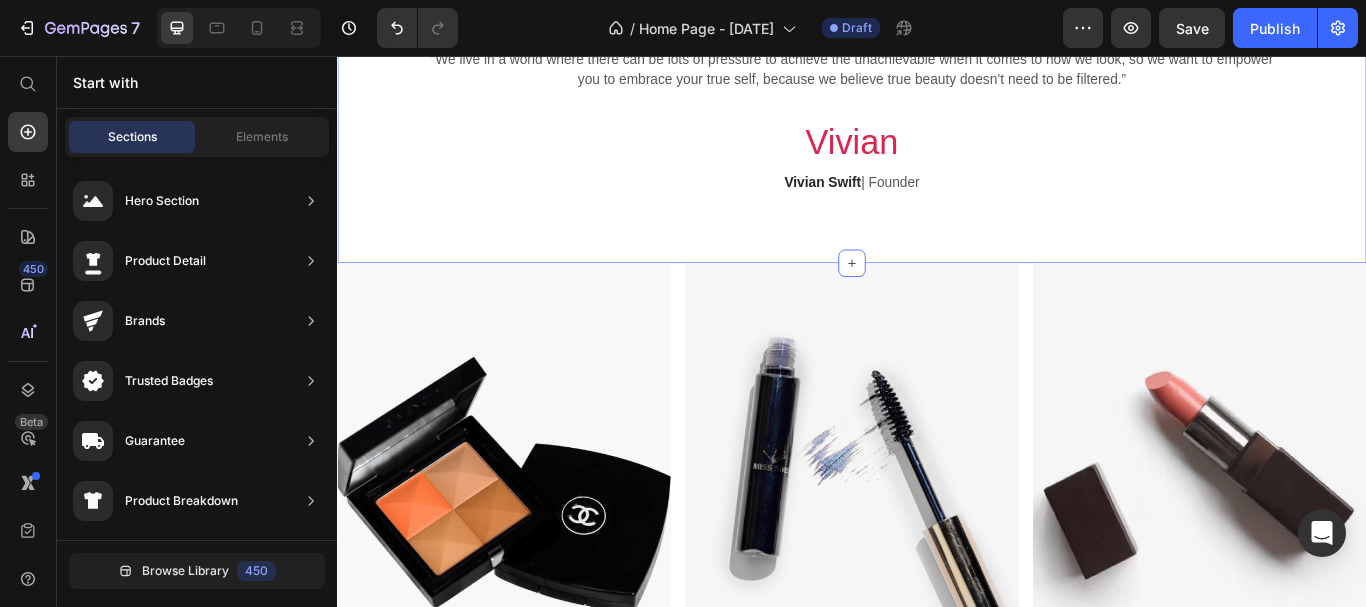 click on "True Beauty Doesn’t Need To Be Filtered Heading “We live in a world where there can be lots of pressure to achieve the unachievable when it comes to how we look, so we want to empower you to embrace your true self, because we believe true beauty doesn’t need to be filtered.” Text block [FIRST] Text block [FIRST] [LAST]  | Founder Text block Row Section 5" at bounding box center (937, 136) 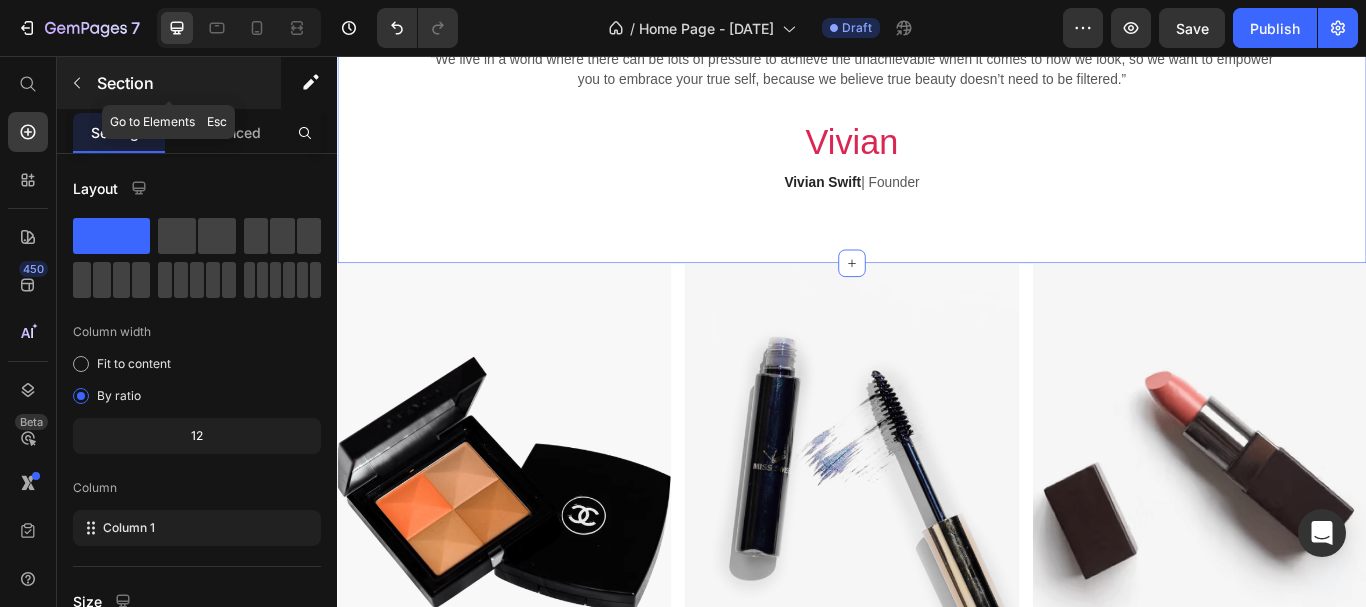 click 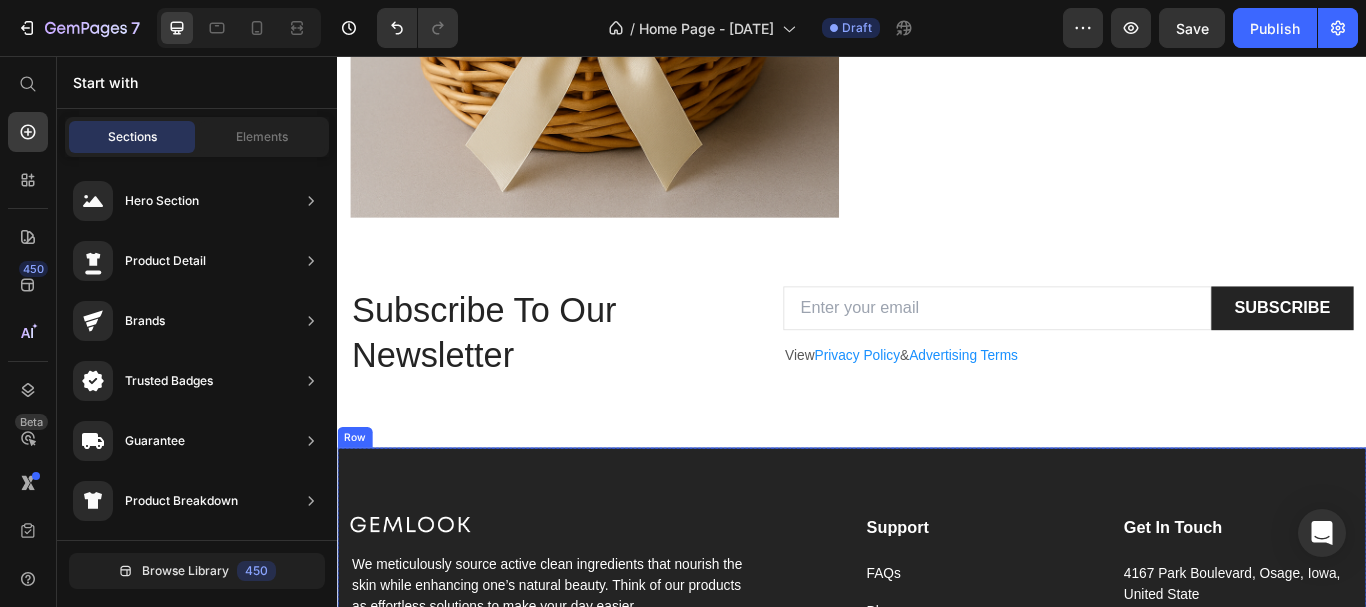 scroll, scrollTop: 6600, scrollLeft: 0, axis: vertical 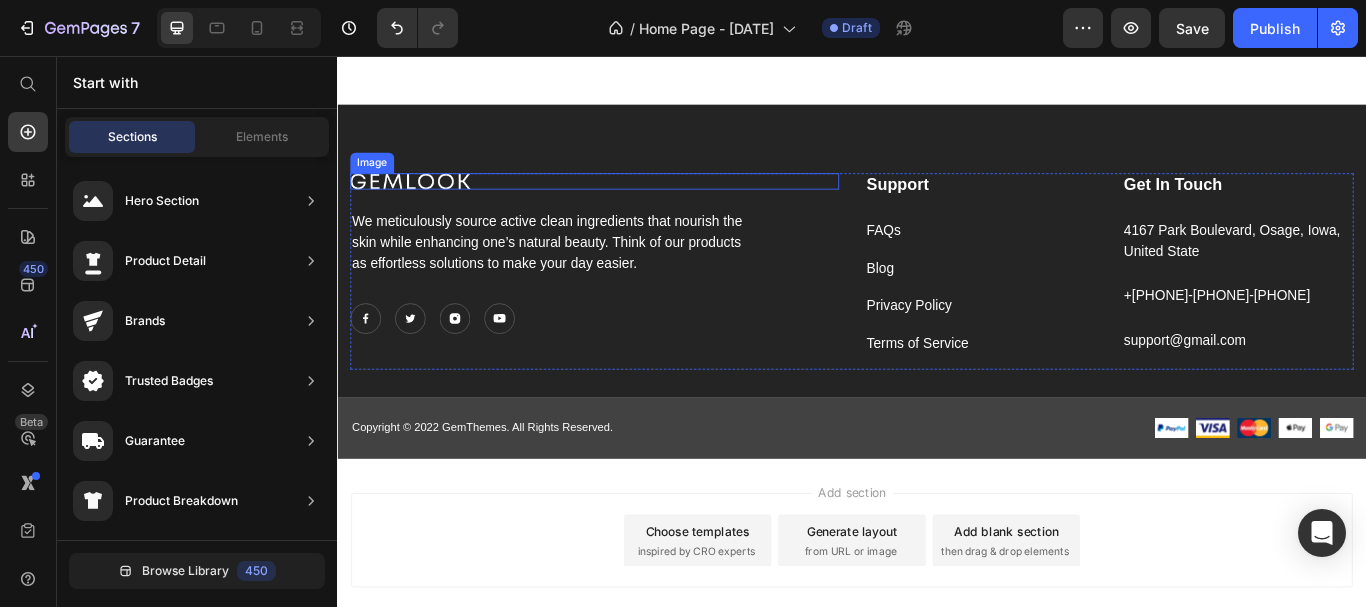 click at bounding box center [637, 202] 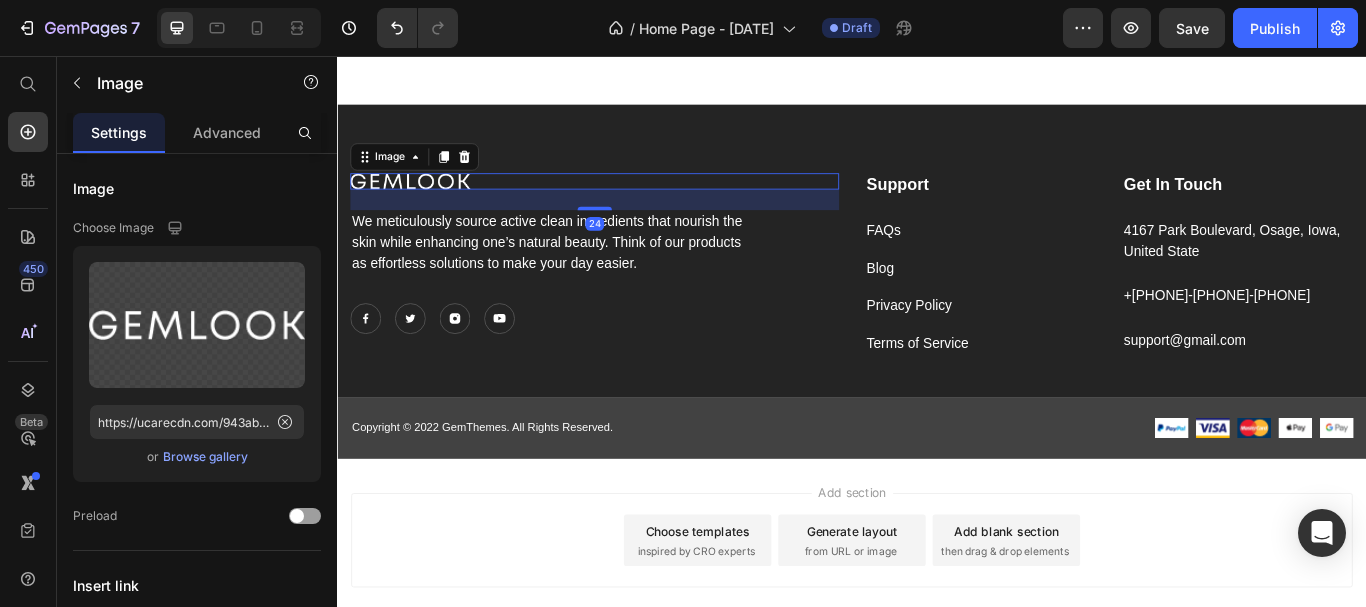 click at bounding box center (637, 202) 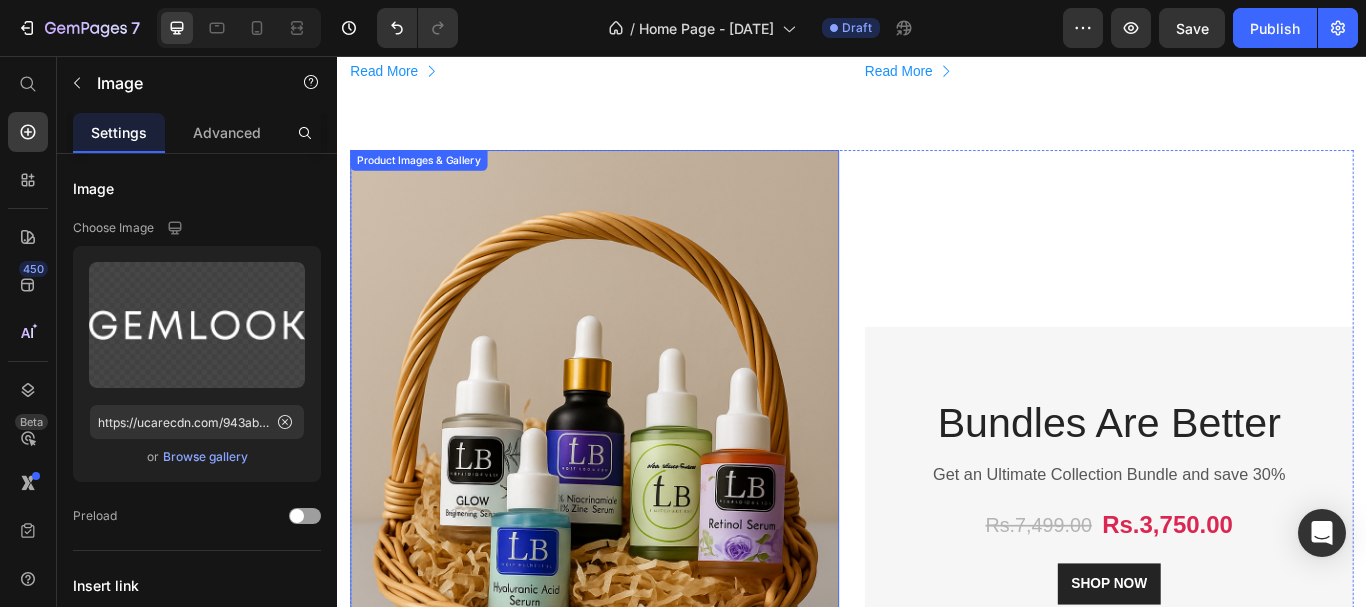 scroll, scrollTop: 5800, scrollLeft: 0, axis: vertical 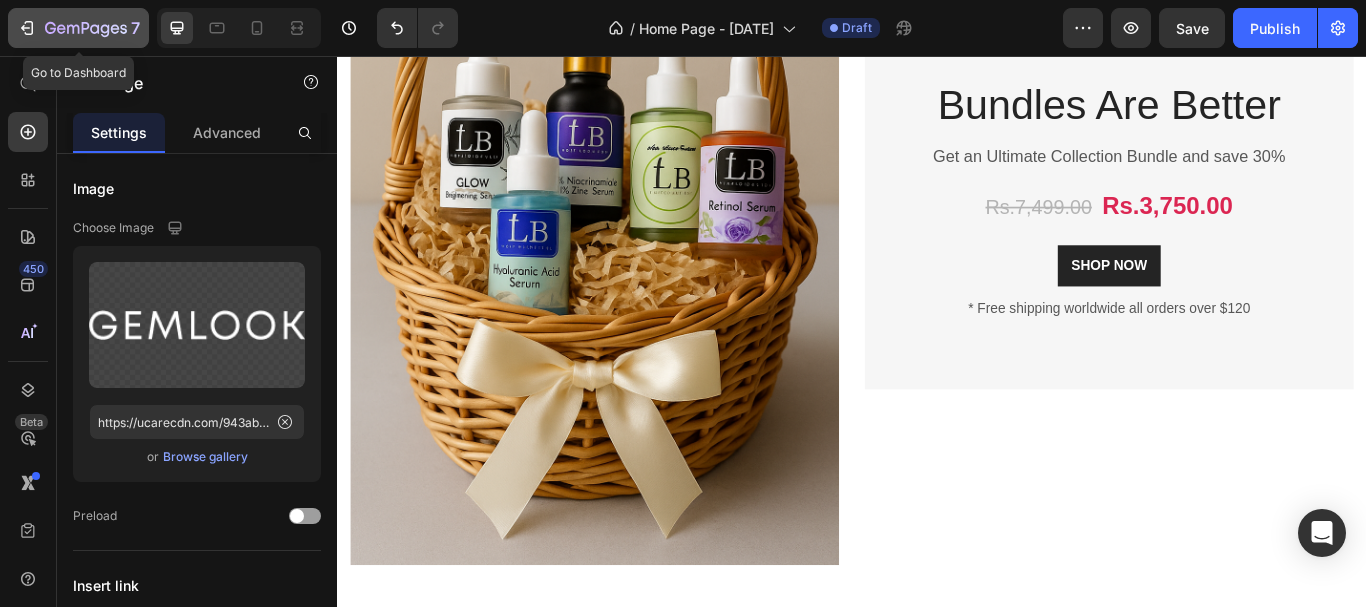 click 